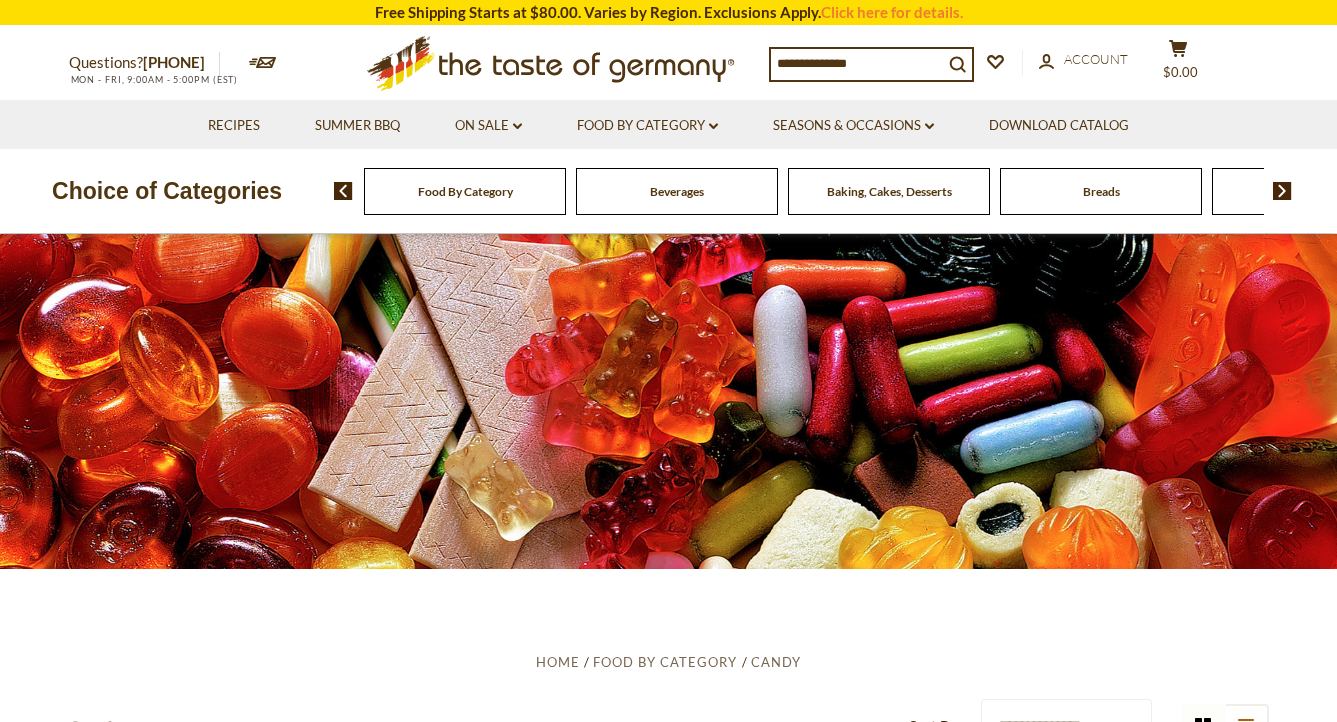 scroll, scrollTop: 0, scrollLeft: 0, axis: both 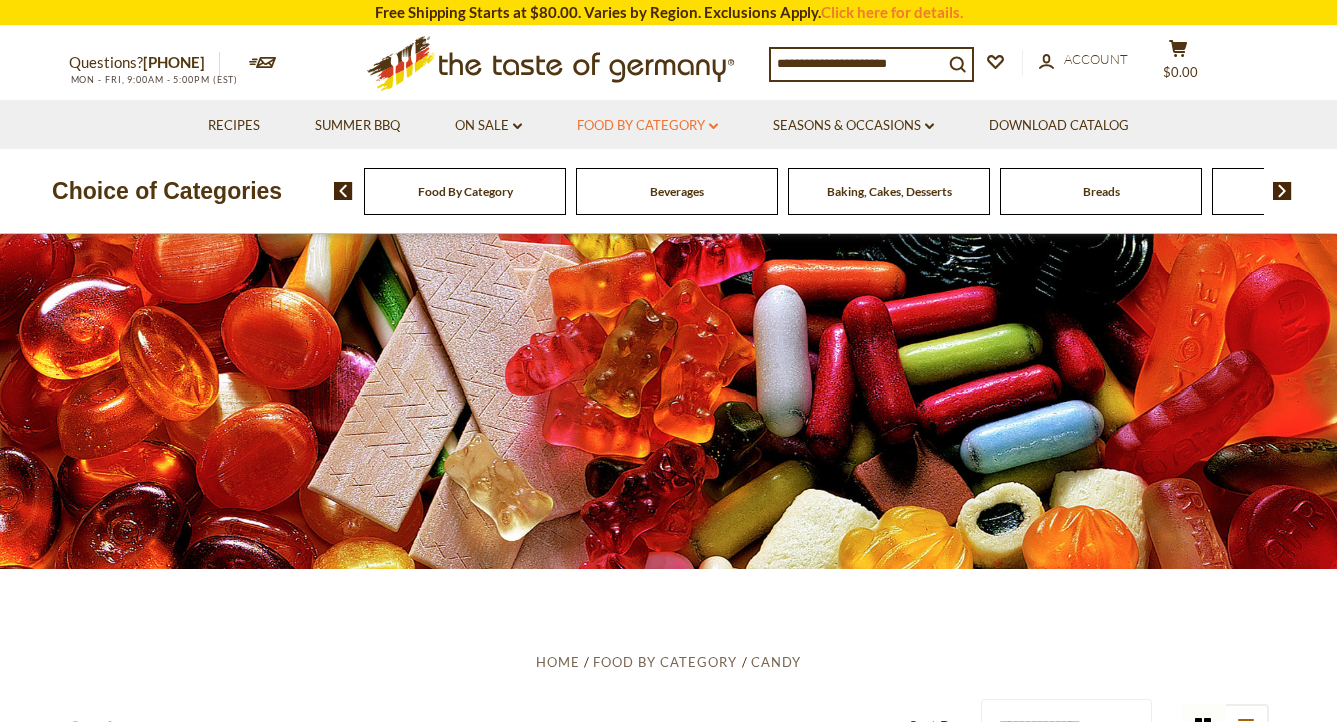 click on "Food By Category
dropdown_arrow" at bounding box center [647, 126] 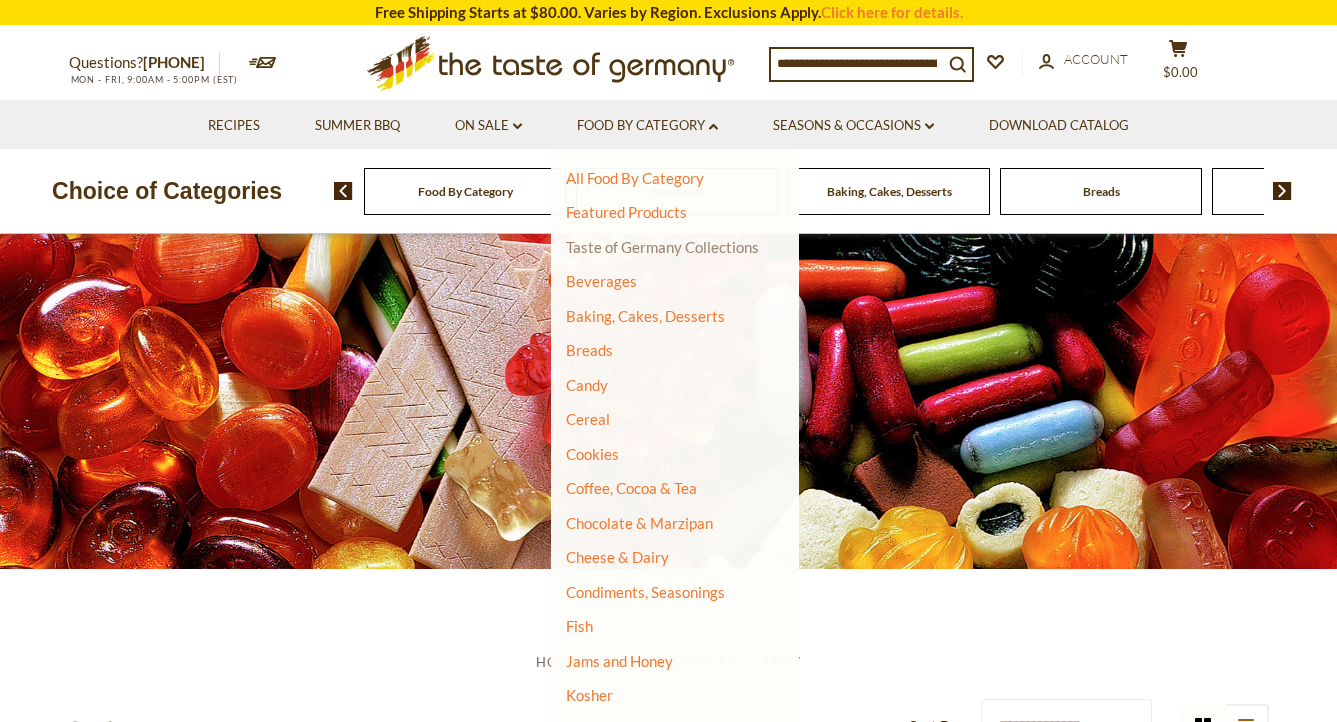 click on "Taste of Germany Collections" at bounding box center (662, 247) 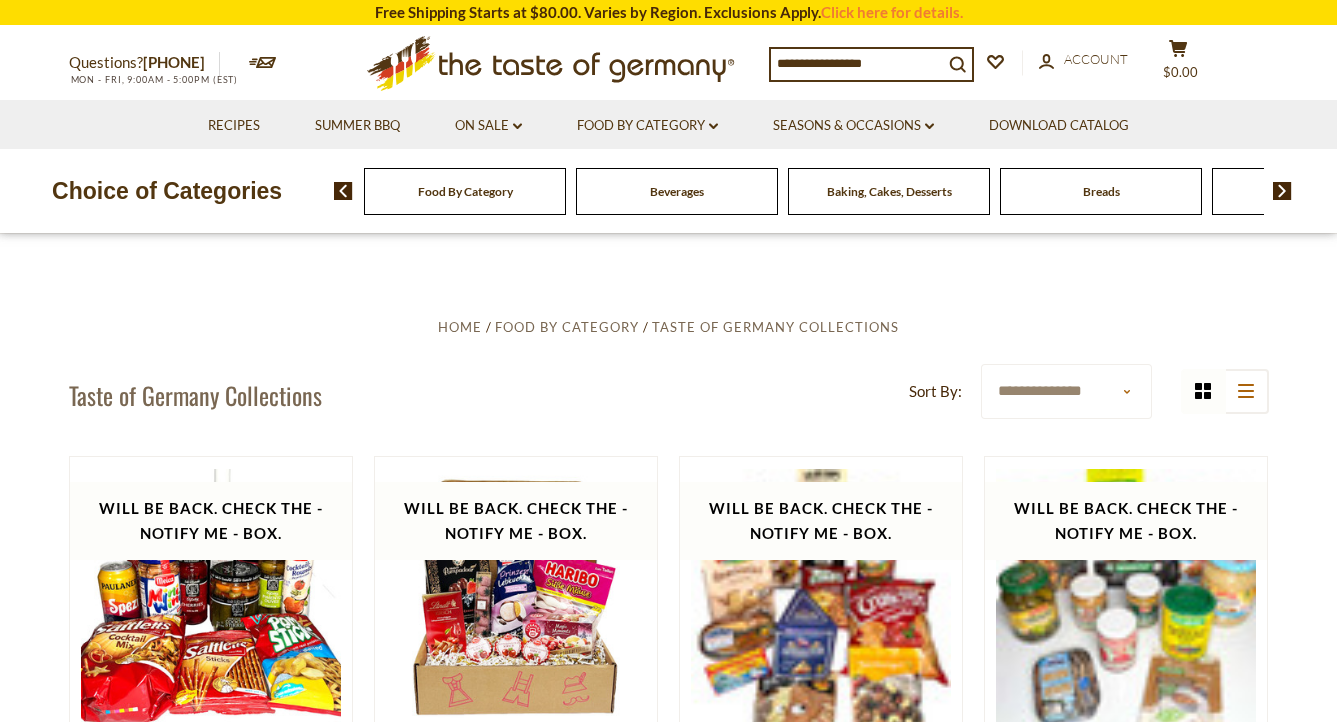 scroll, scrollTop: 0, scrollLeft: 0, axis: both 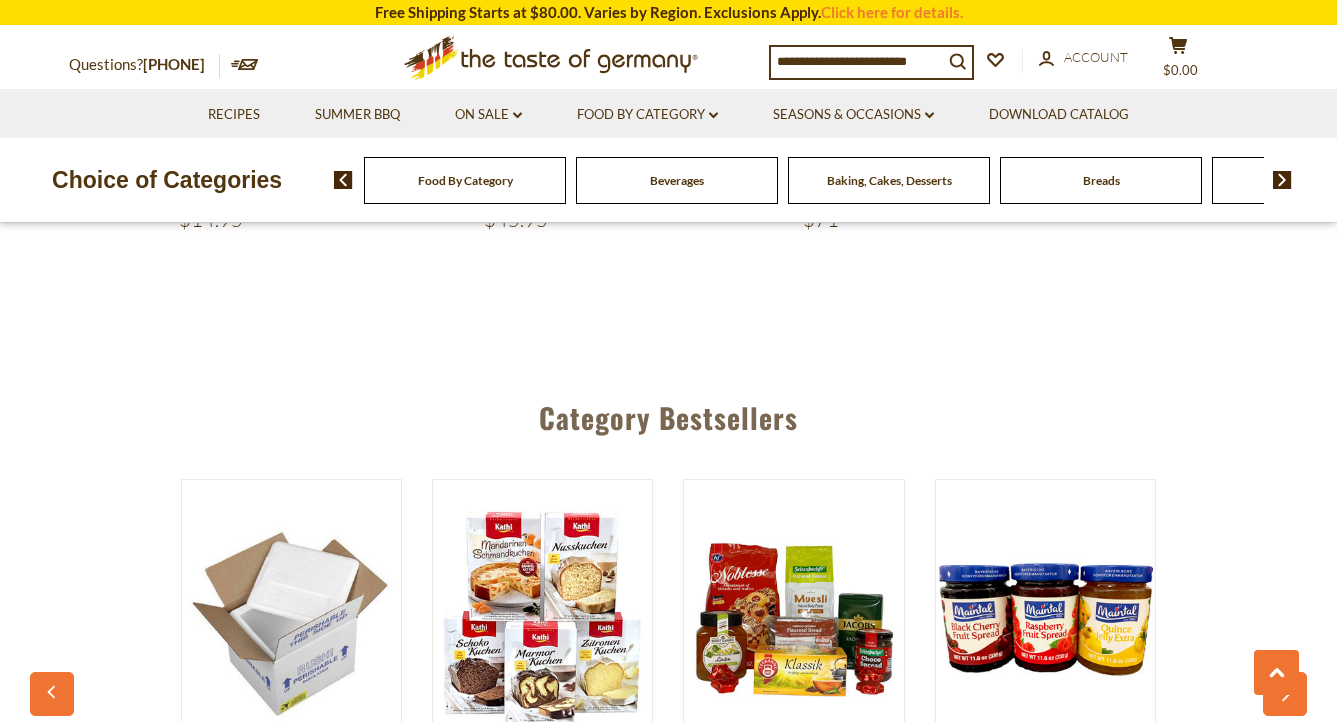 click on "Food By Category" at bounding box center [465, 180] 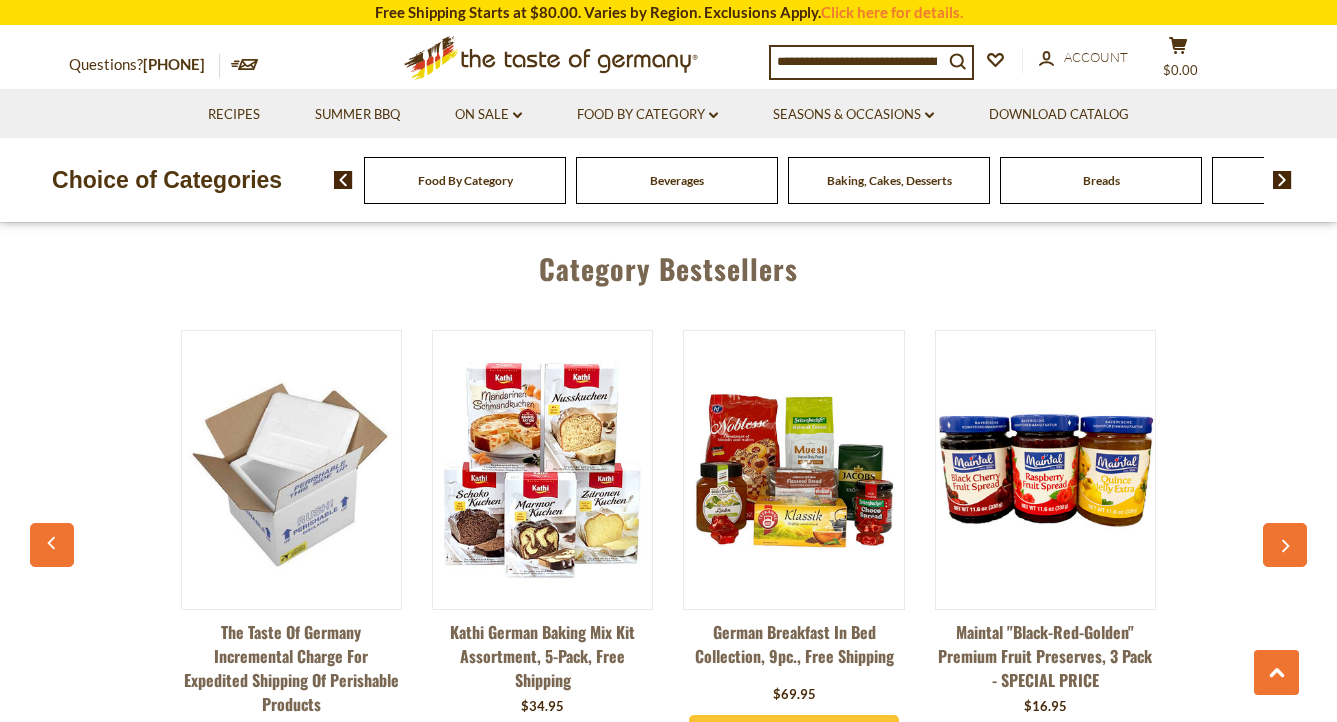 scroll, scrollTop: 4917, scrollLeft: 0, axis: vertical 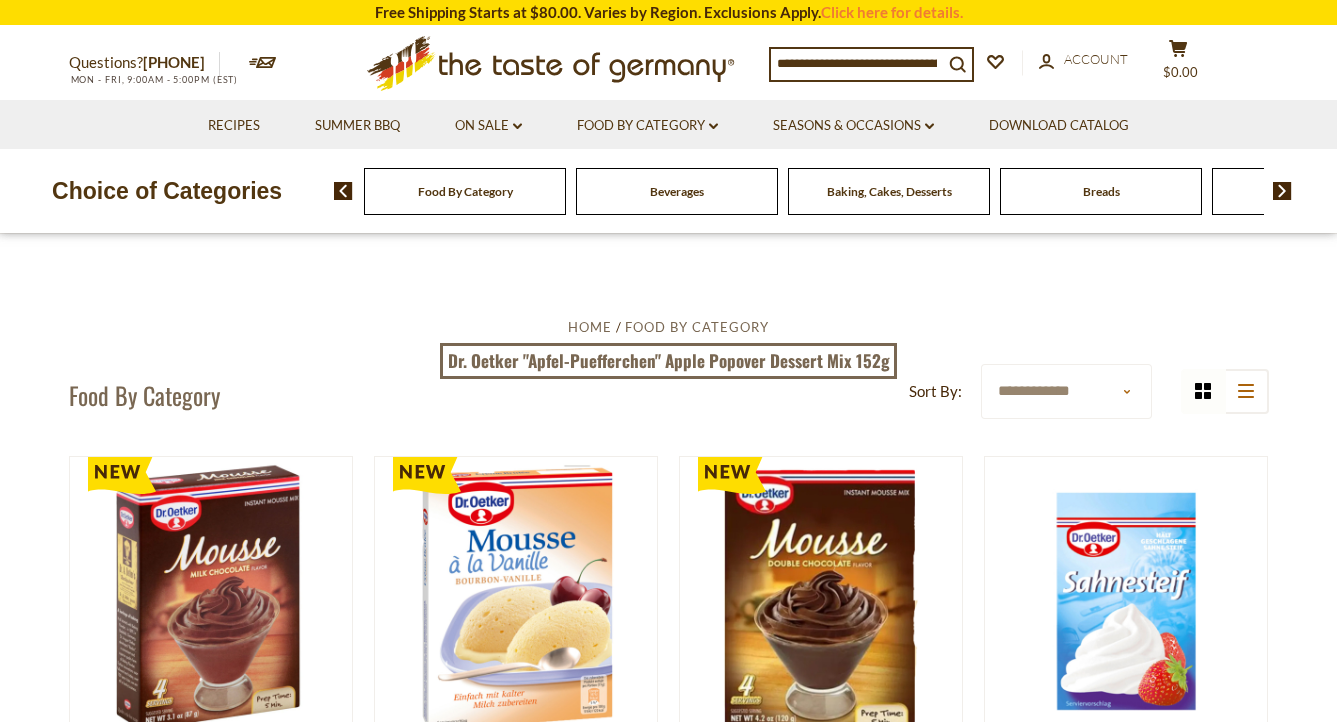 click at bounding box center (343, 191) 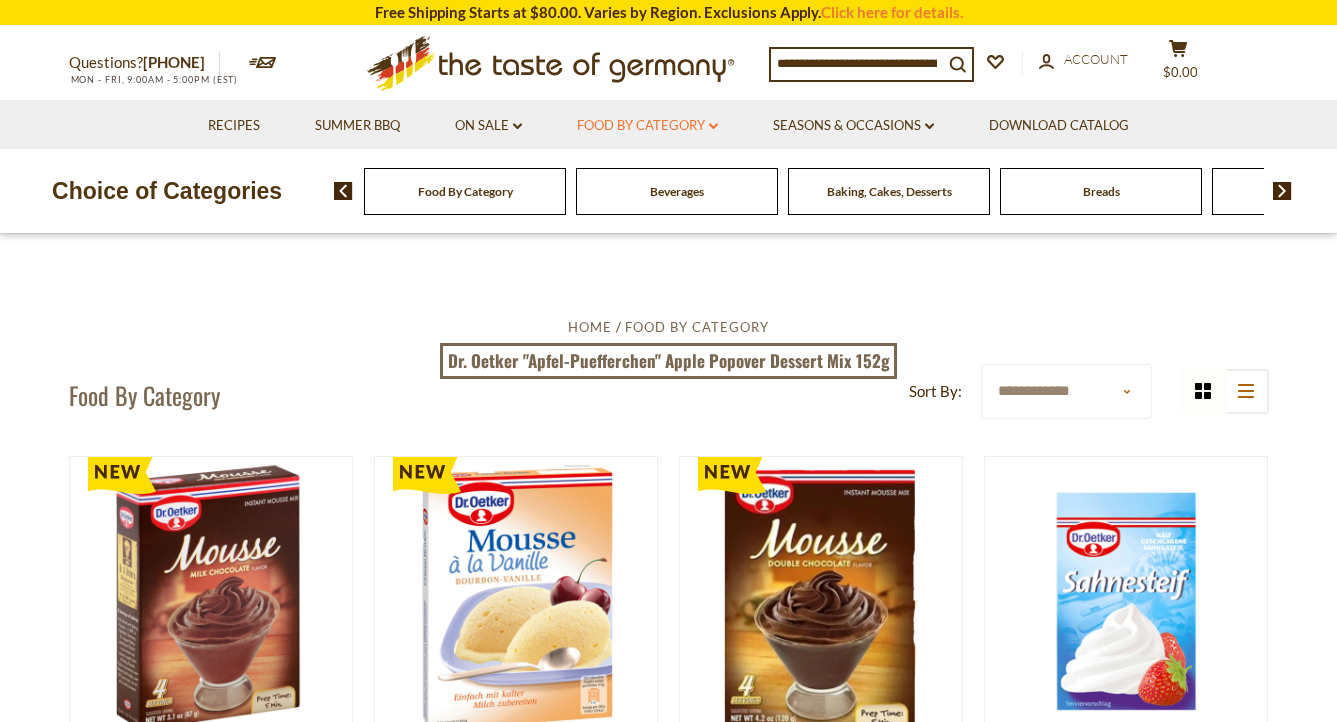 click on "Food By Category
dropdown_arrow" at bounding box center (647, 126) 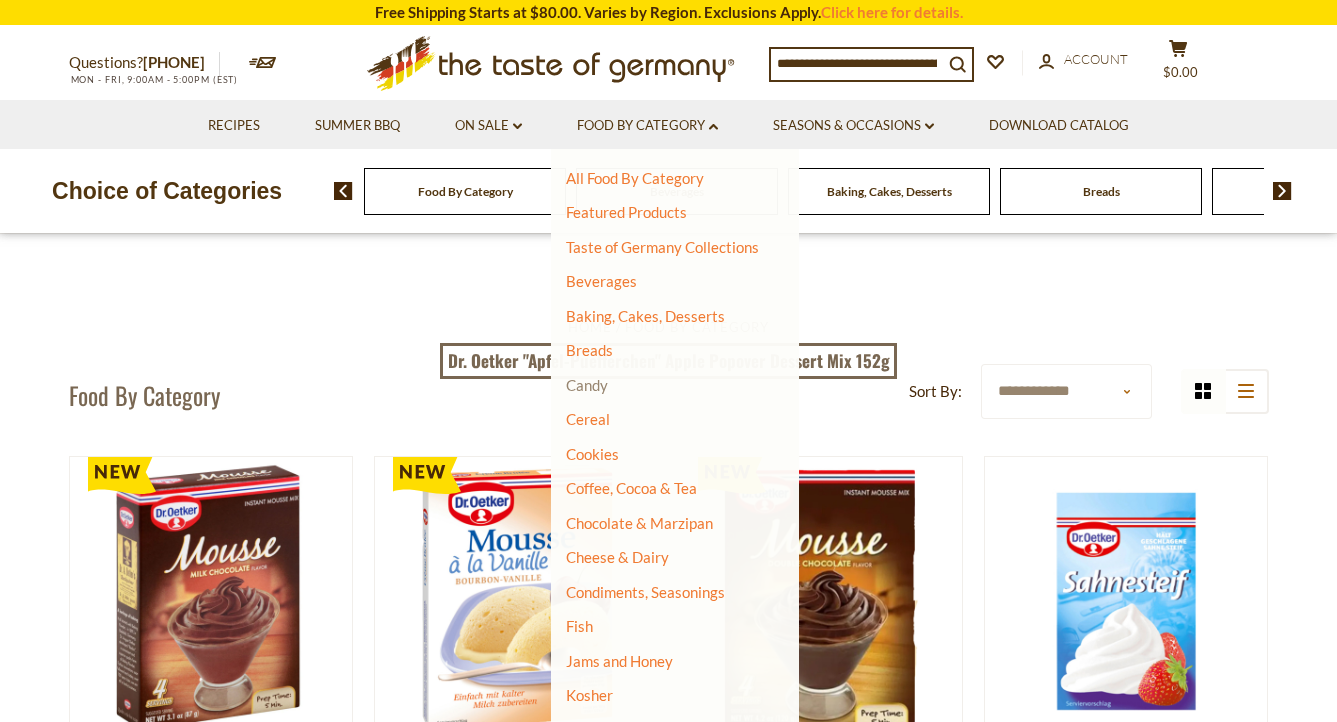 click on "Candy" at bounding box center (587, 385) 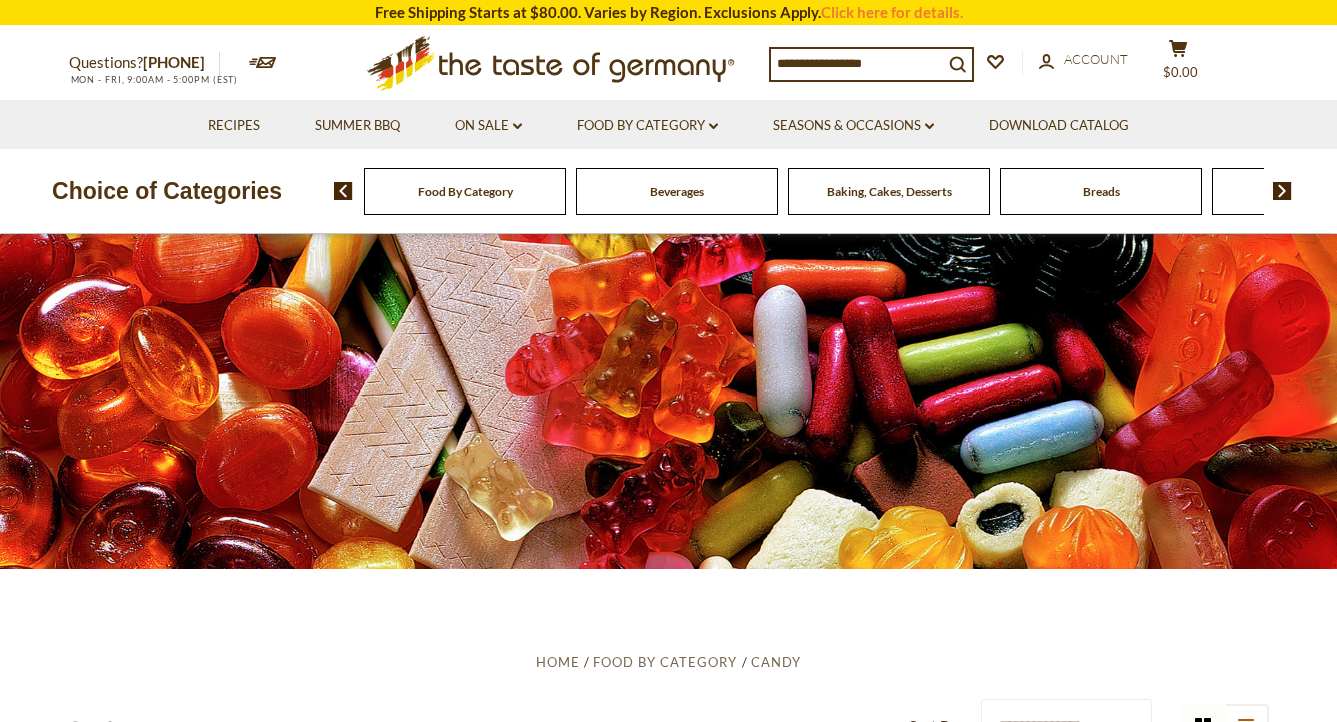 scroll, scrollTop: 0, scrollLeft: 0, axis: both 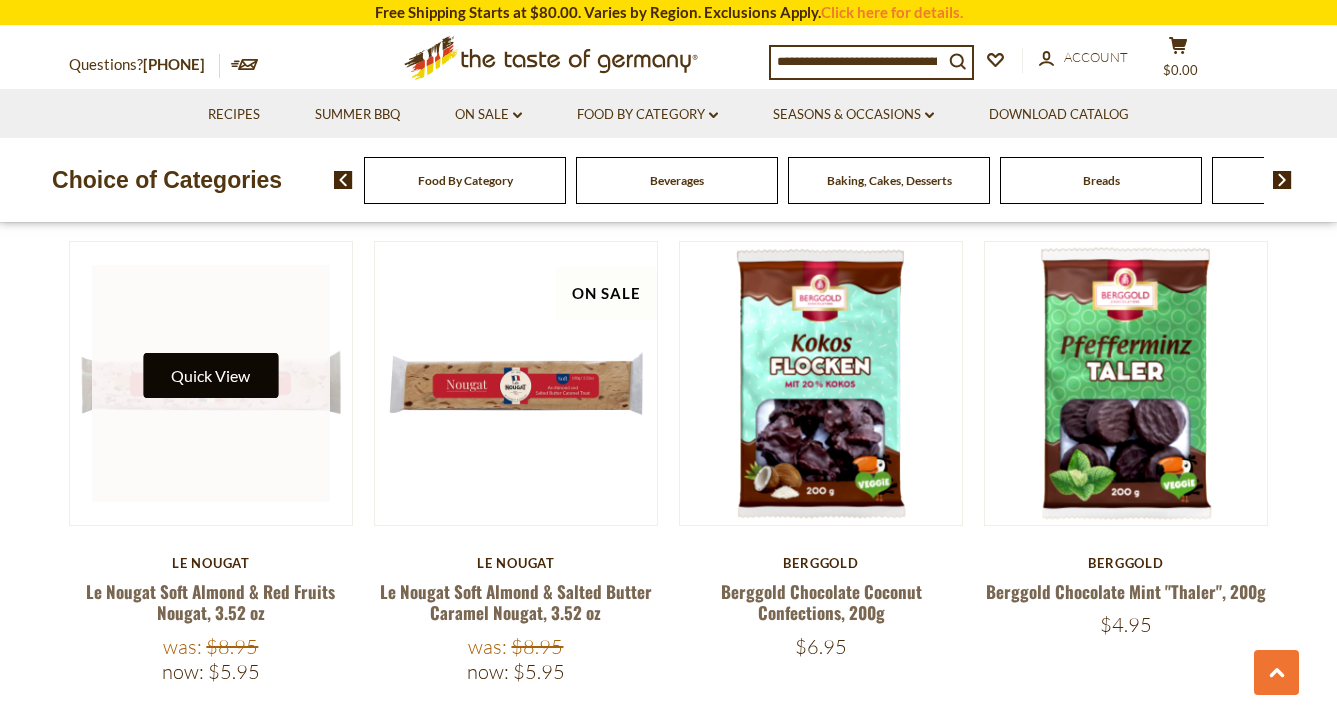 click on "Quick View" at bounding box center (210, 375) 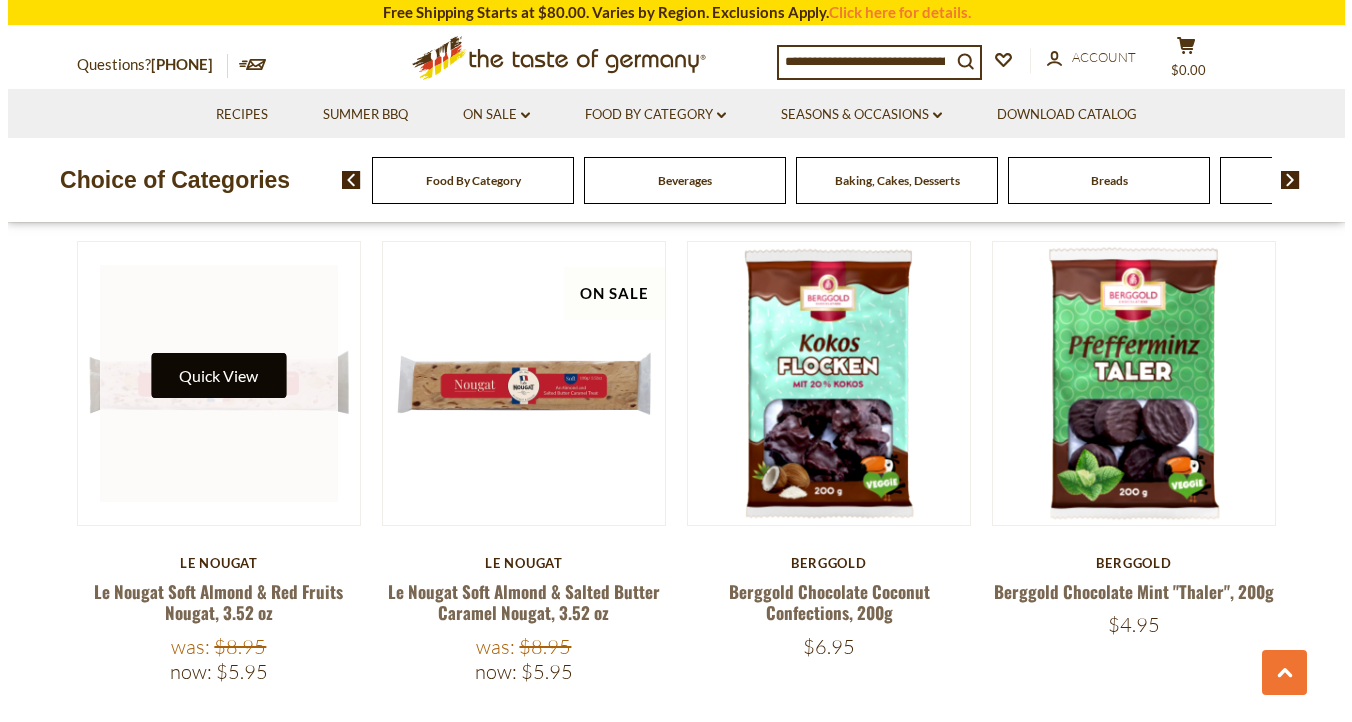 scroll, scrollTop: 4501, scrollLeft: 0, axis: vertical 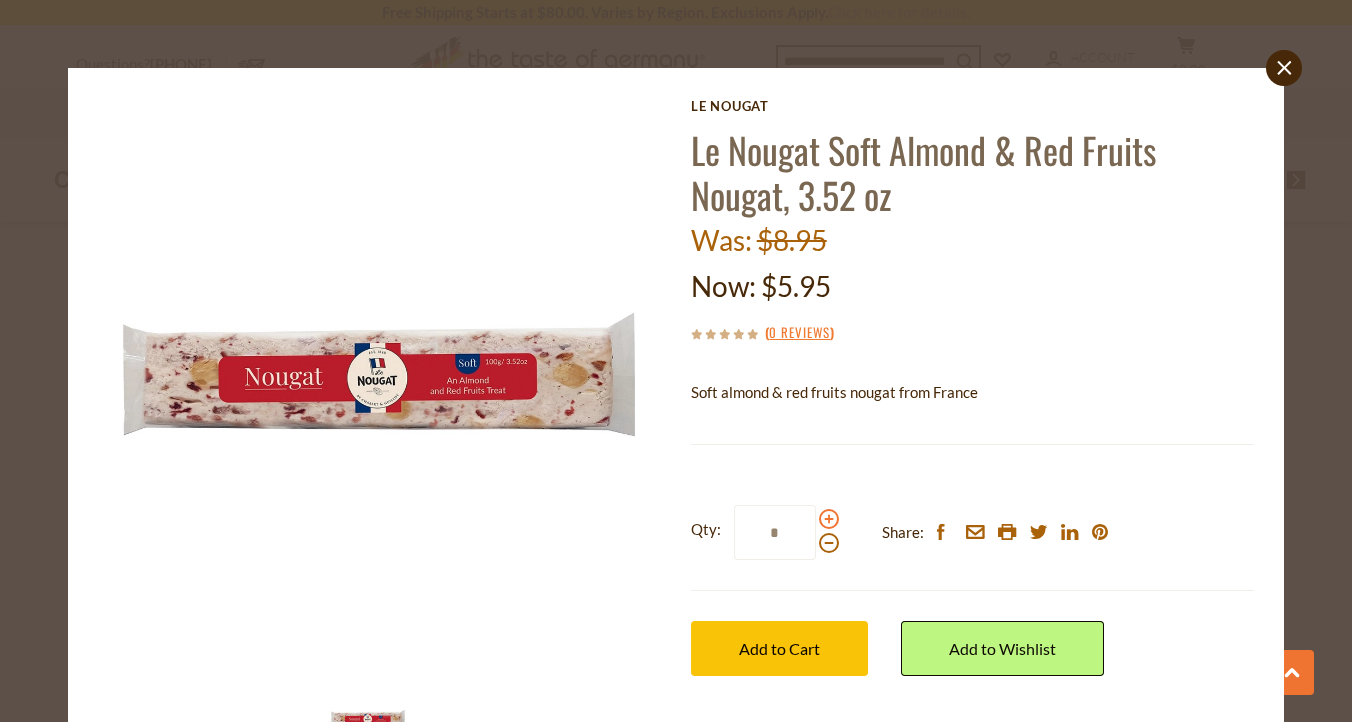 click at bounding box center (829, 519) 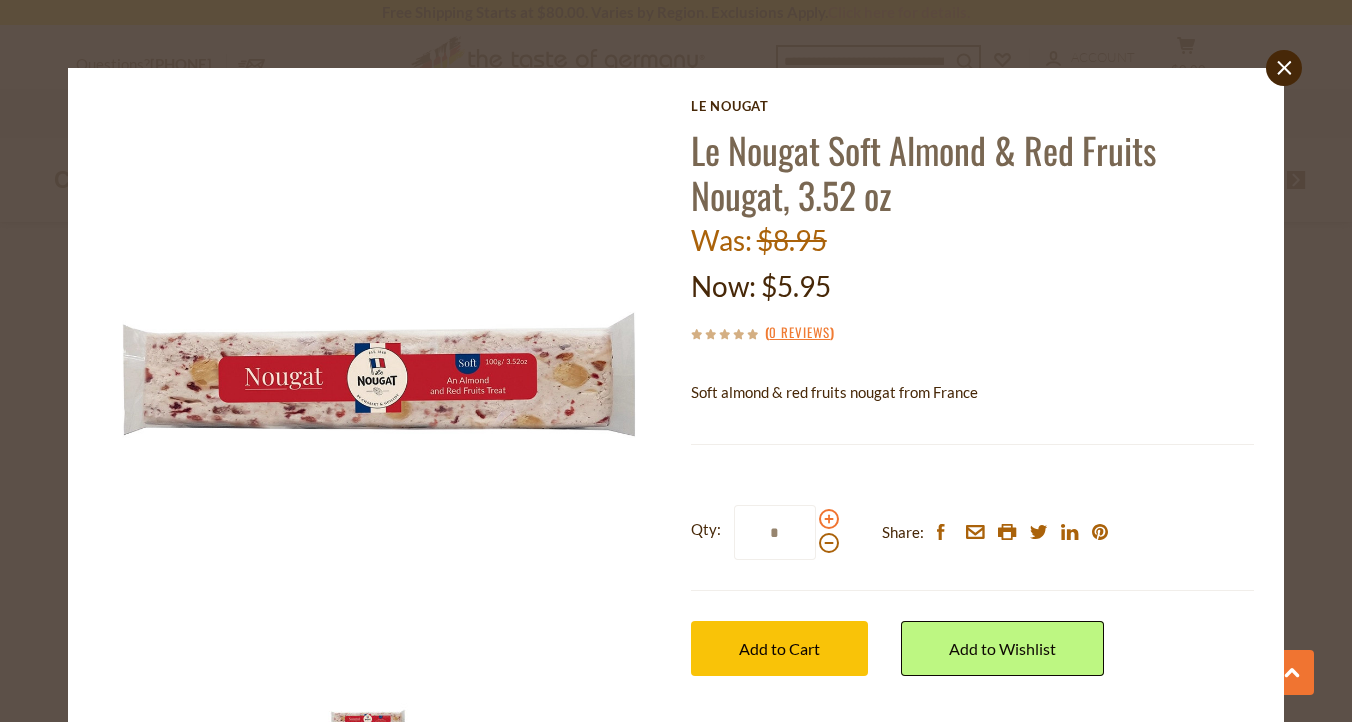 click at bounding box center (829, 519) 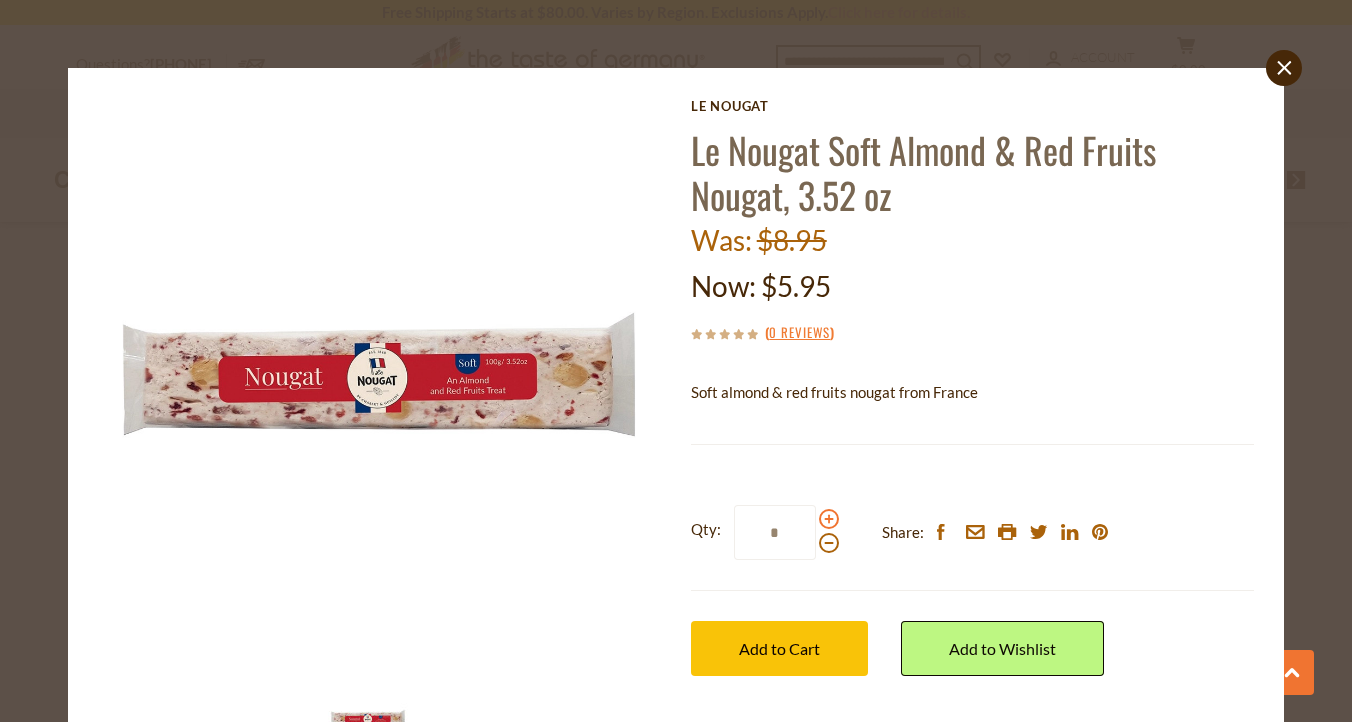 click at bounding box center (829, 519) 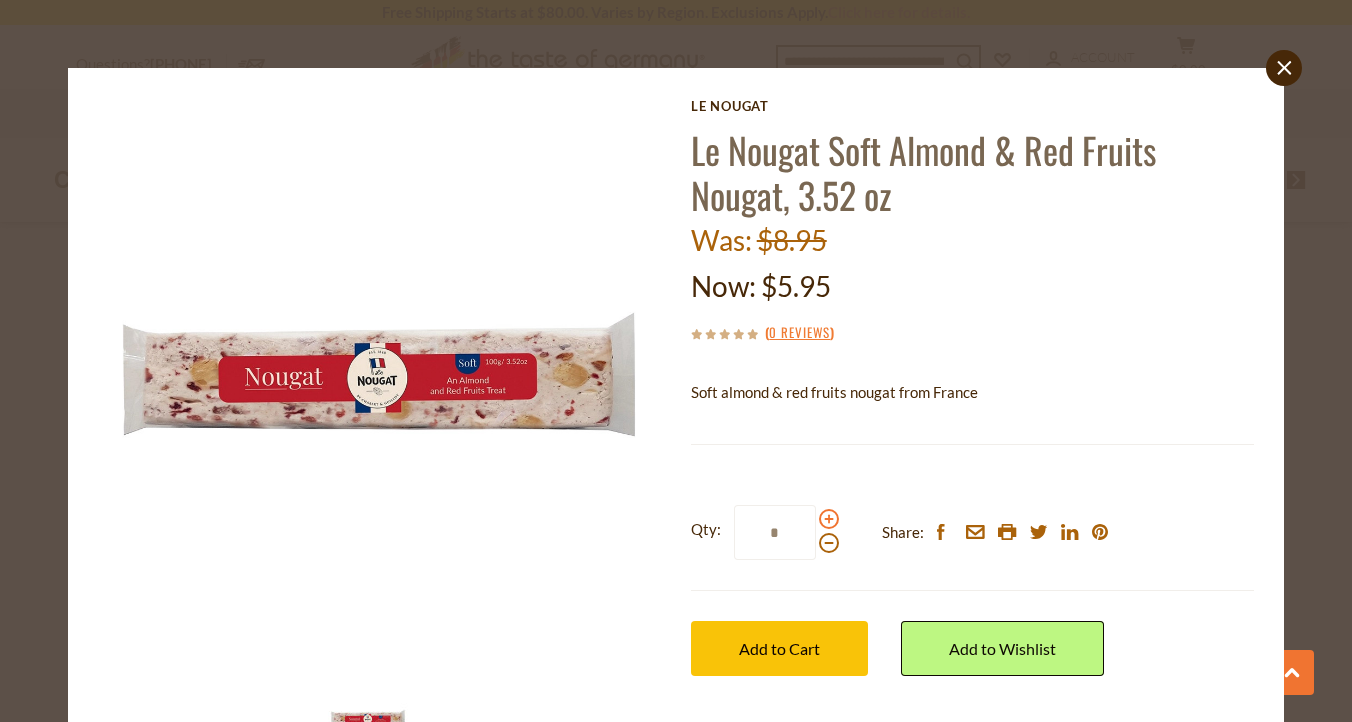 click at bounding box center (829, 519) 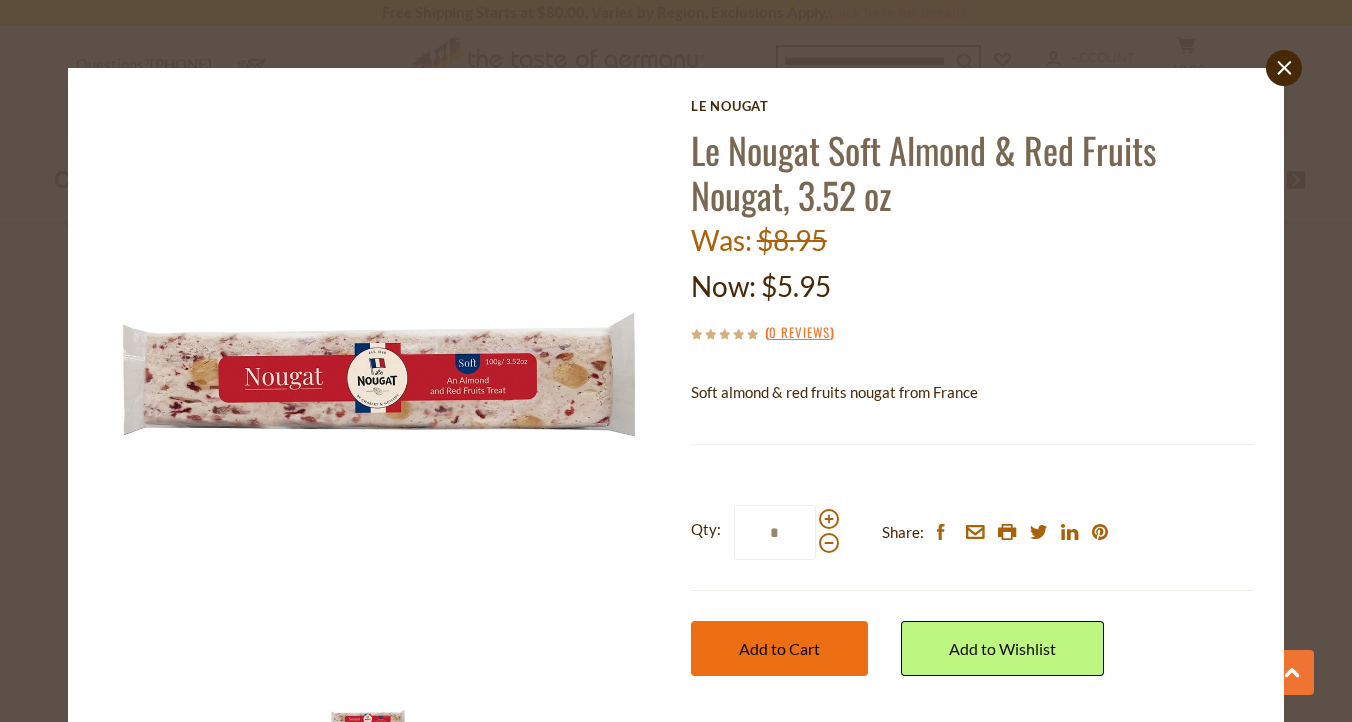 click on "Add to Cart" at bounding box center (779, 648) 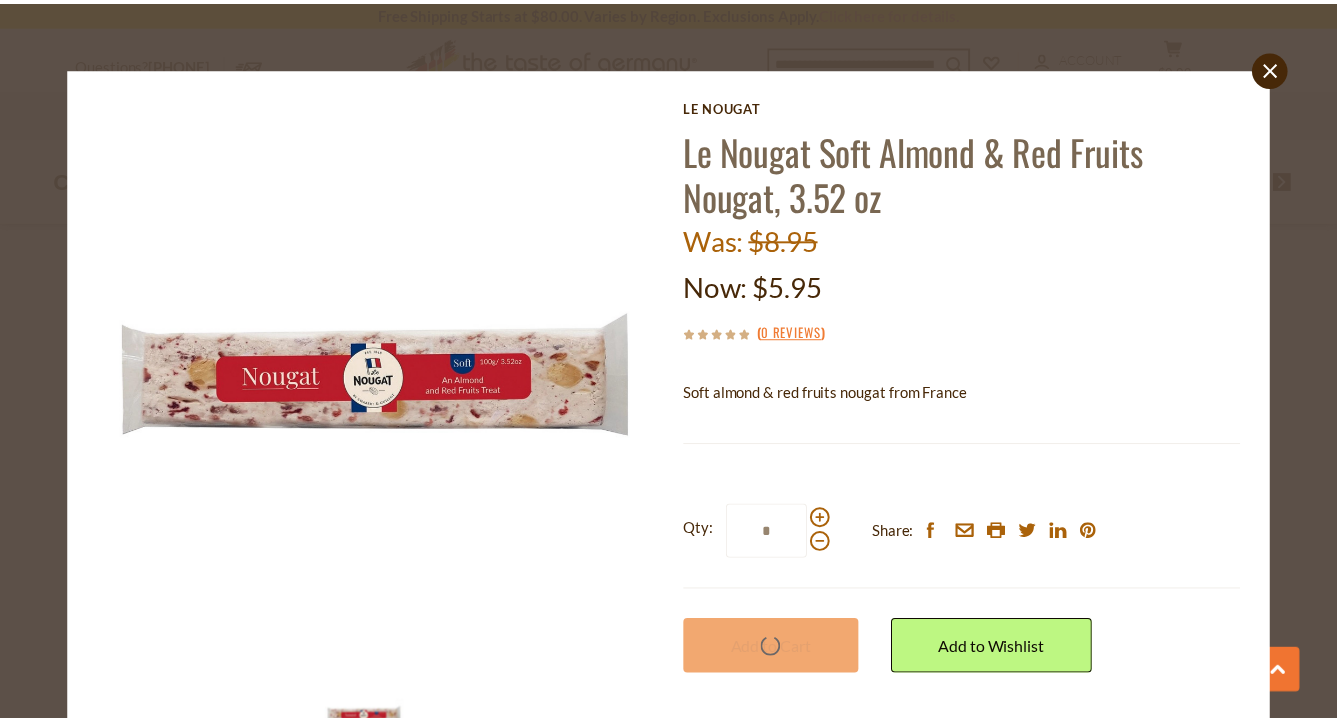 scroll, scrollTop: 4497, scrollLeft: 0, axis: vertical 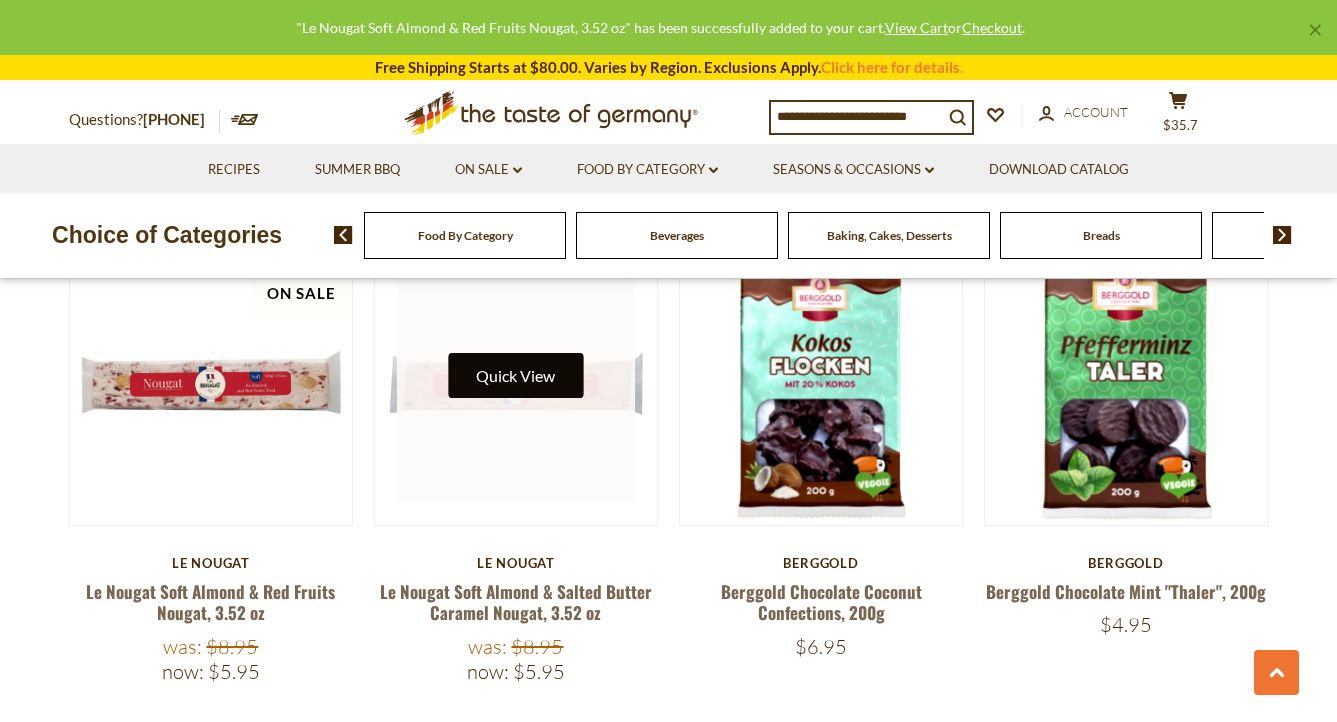click on "Quick View" at bounding box center (515, 375) 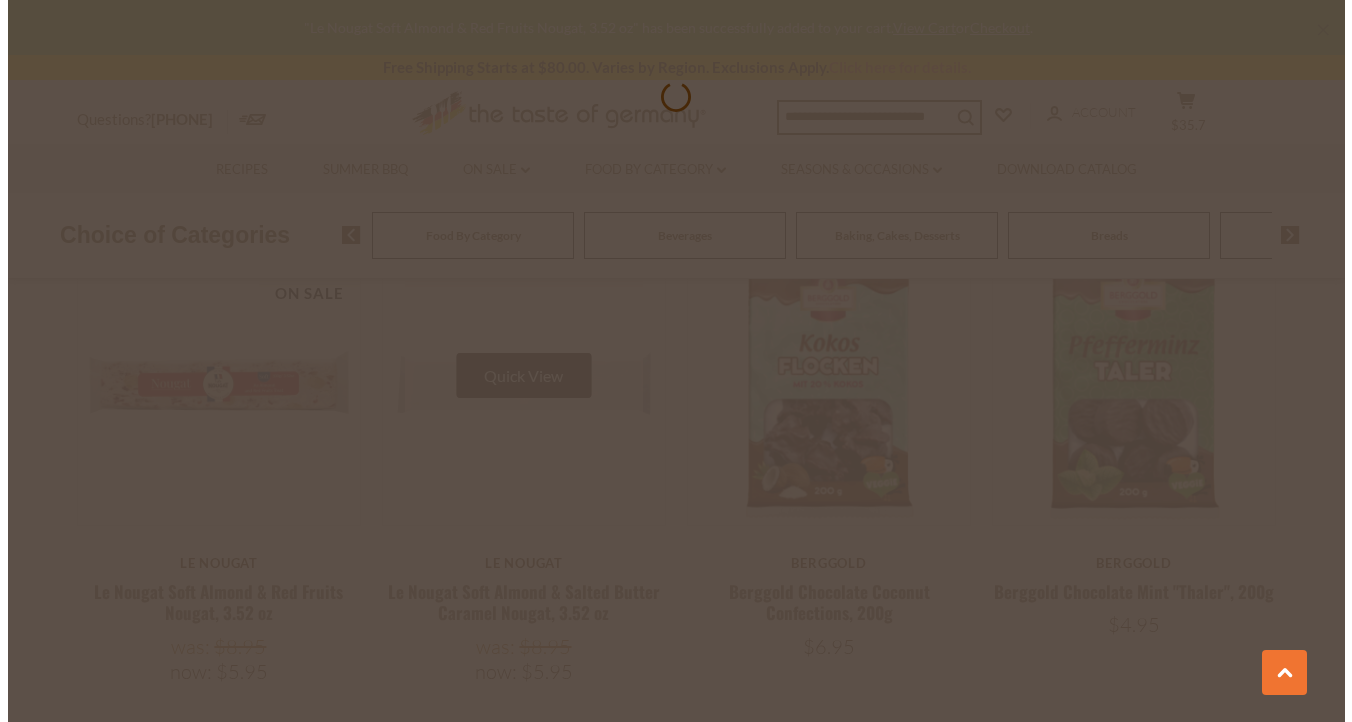 scroll, scrollTop: 4501, scrollLeft: 0, axis: vertical 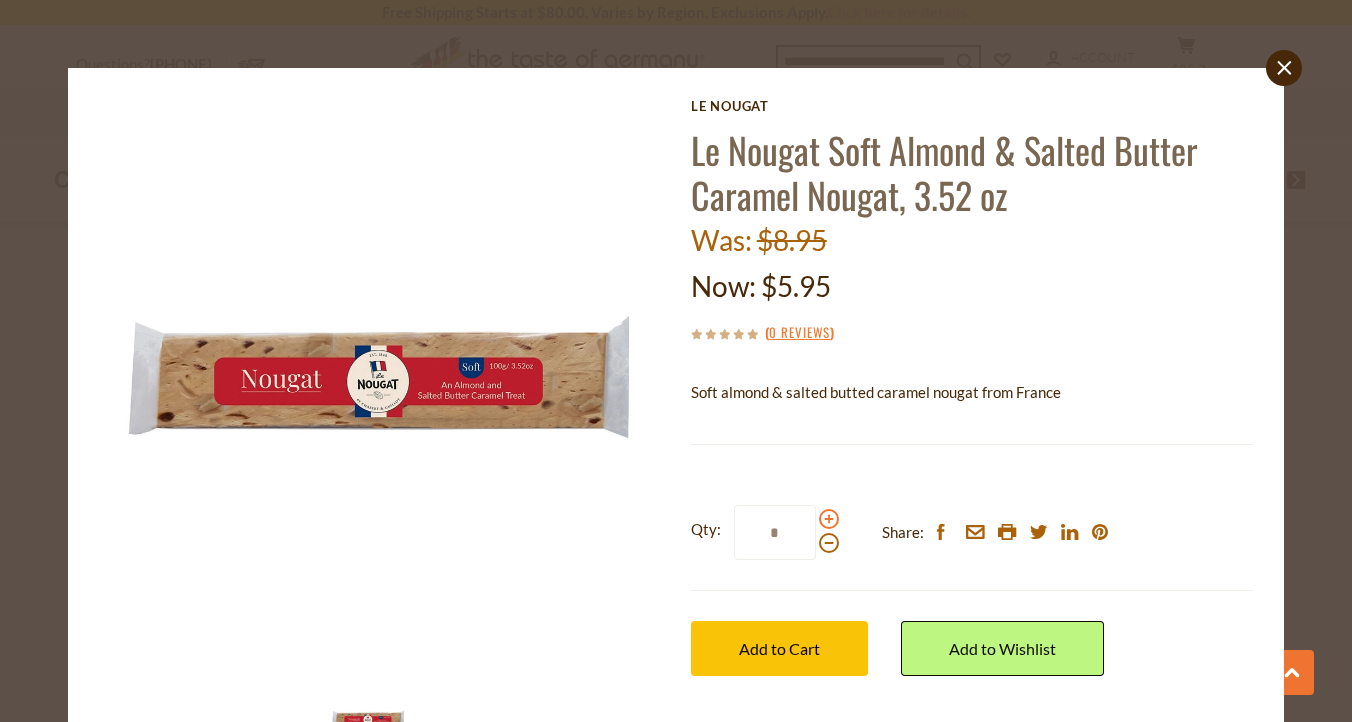 click at bounding box center (829, 519) 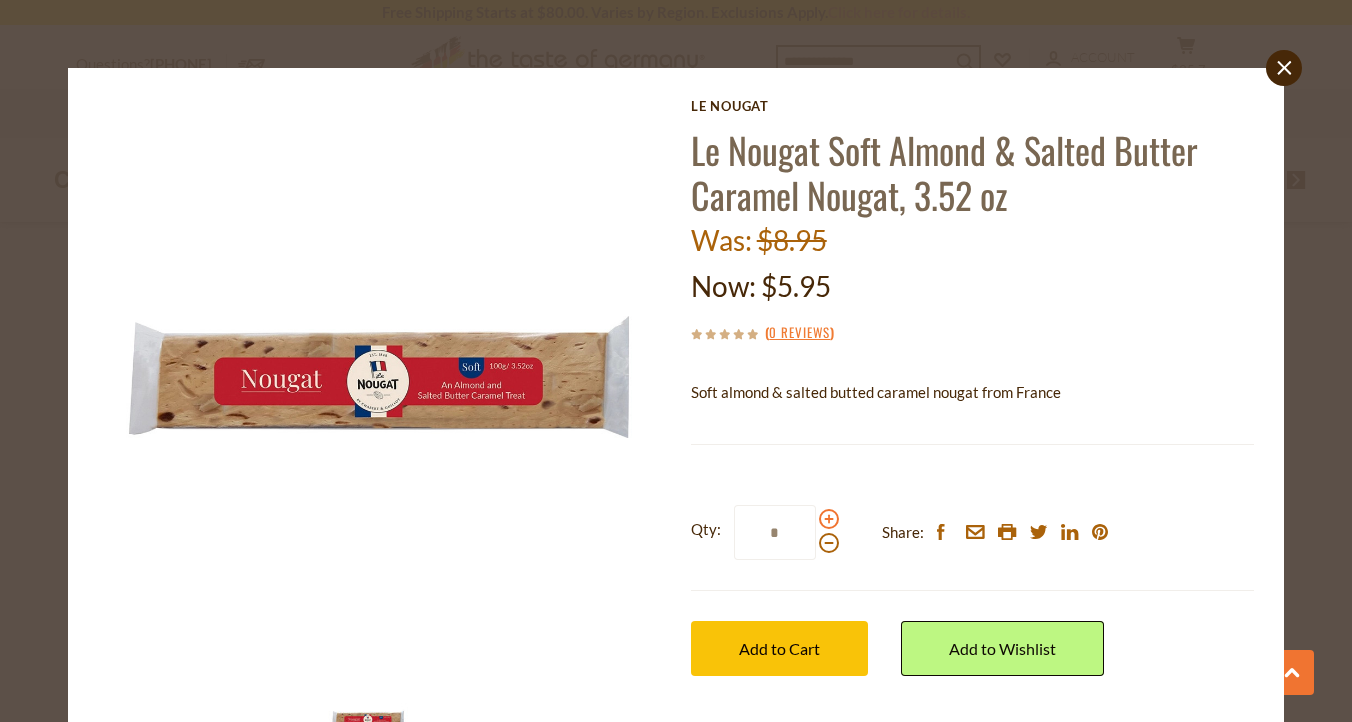 click at bounding box center (829, 519) 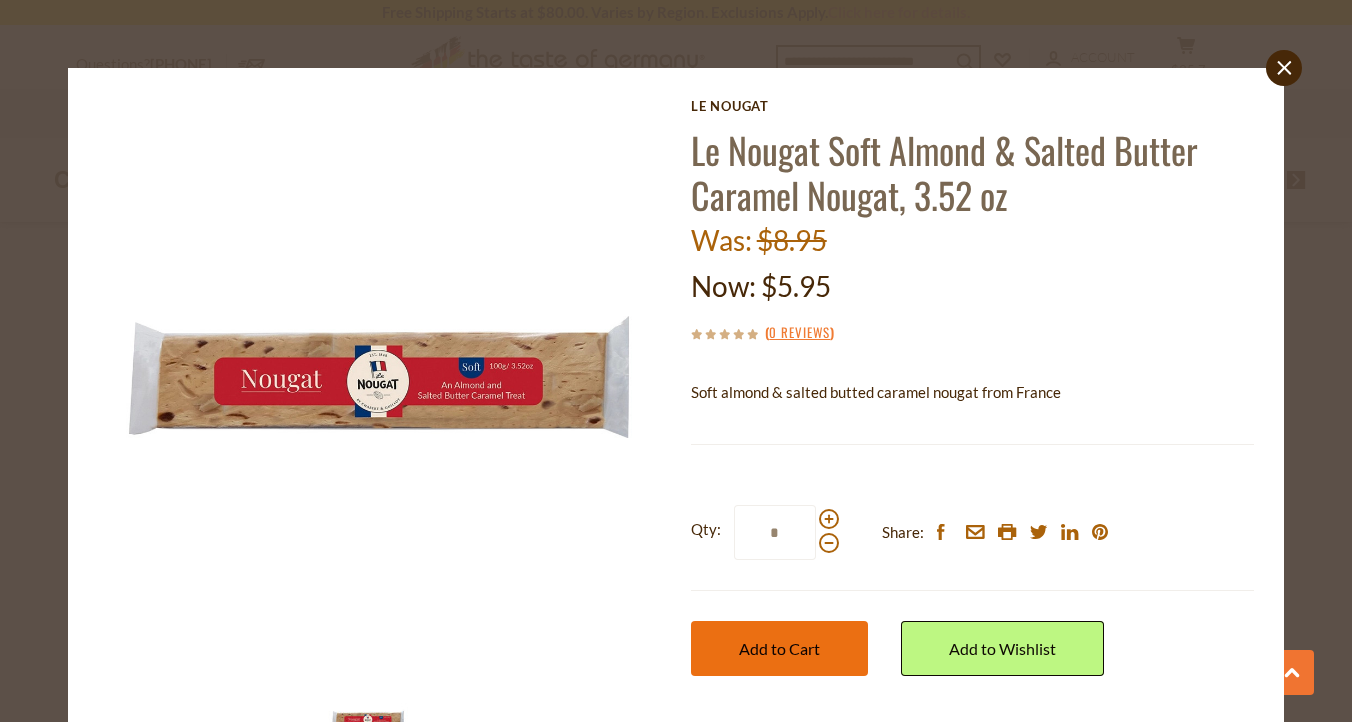 click on "Add to Cart" at bounding box center (779, 648) 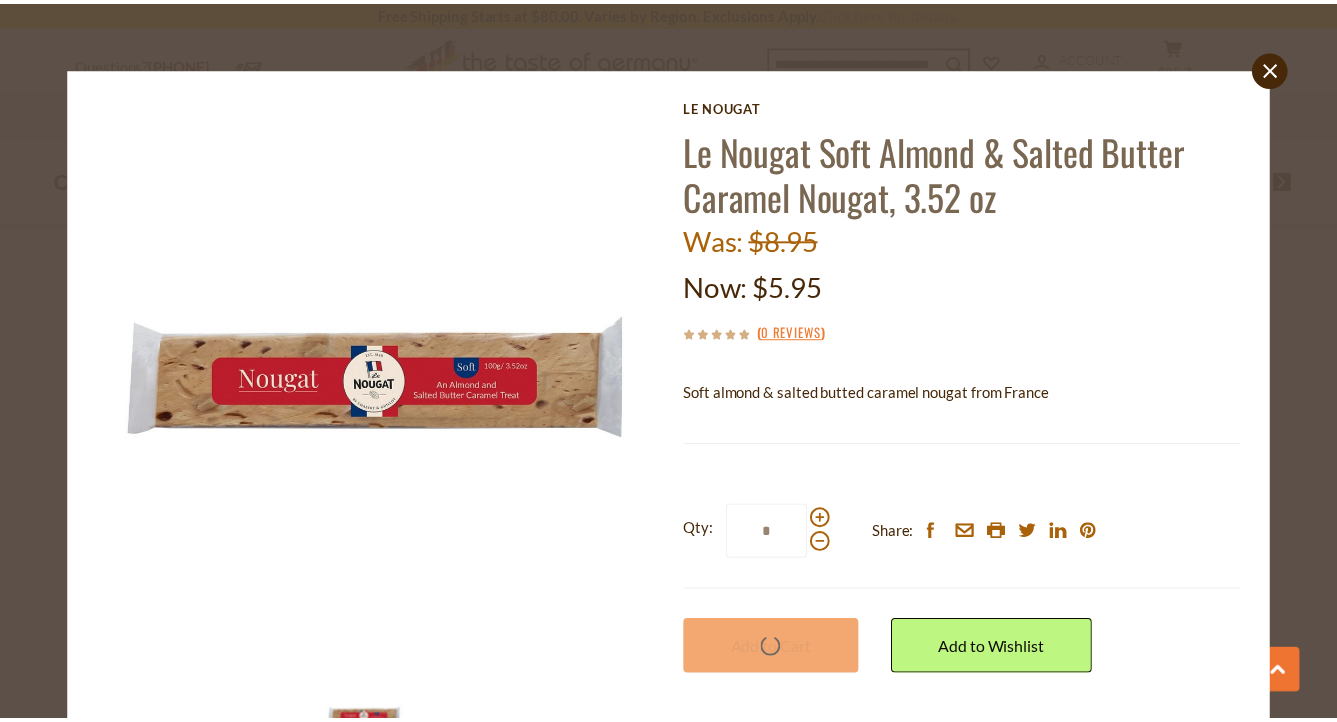 scroll, scrollTop: 4497, scrollLeft: 0, axis: vertical 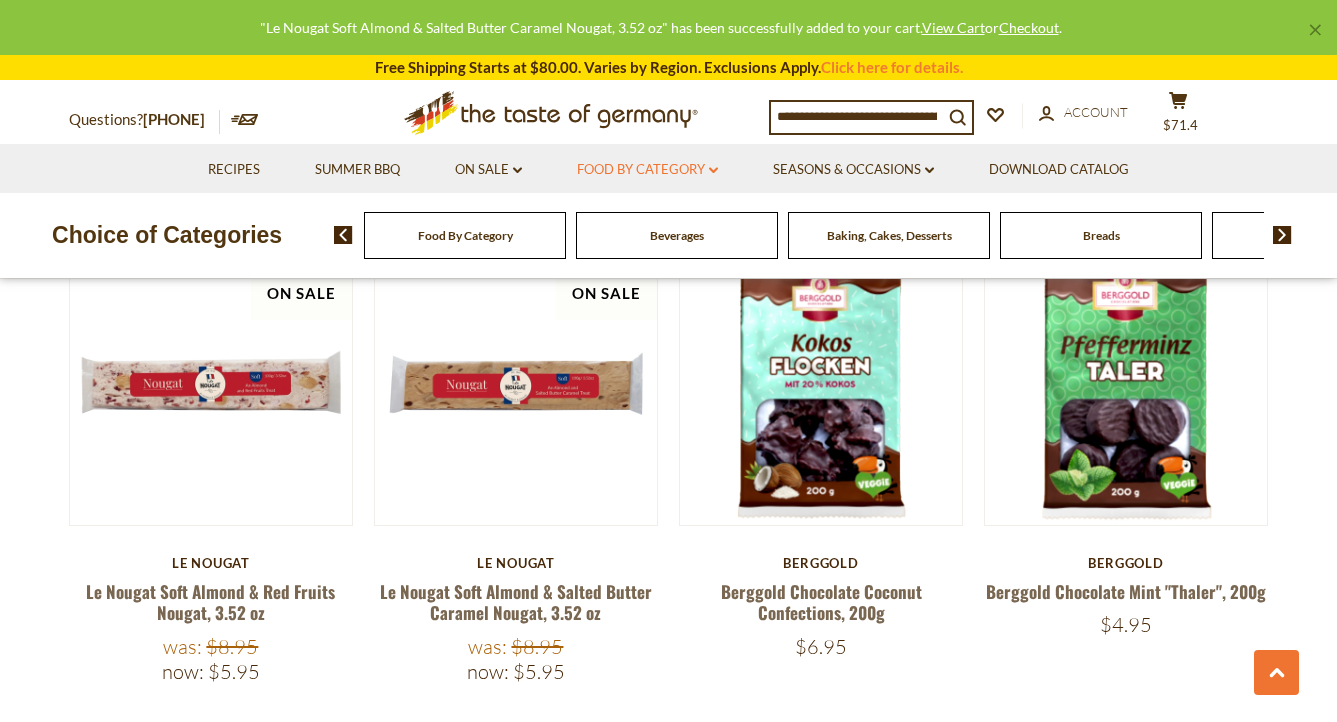 click on "Food By Category
dropdown_arrow" at bounding box center [647, 170] 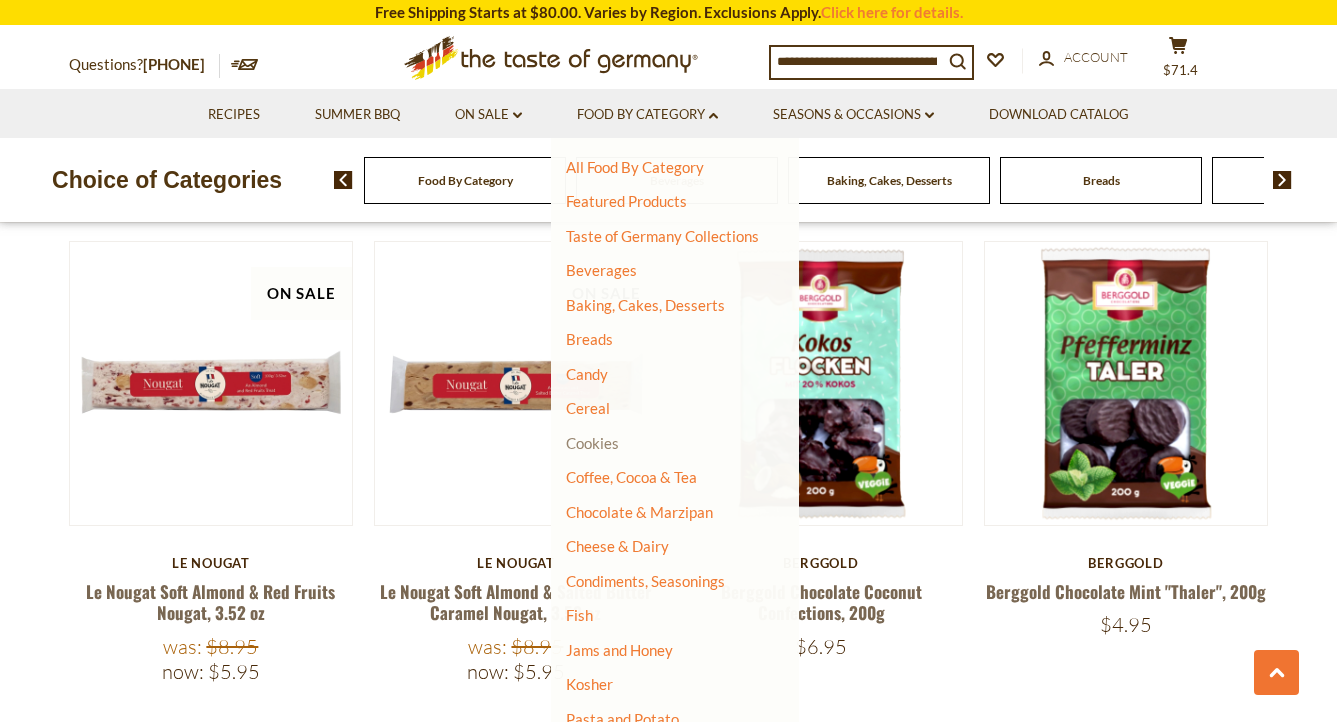 click on "Cookies" at bounding box center (592, 443) 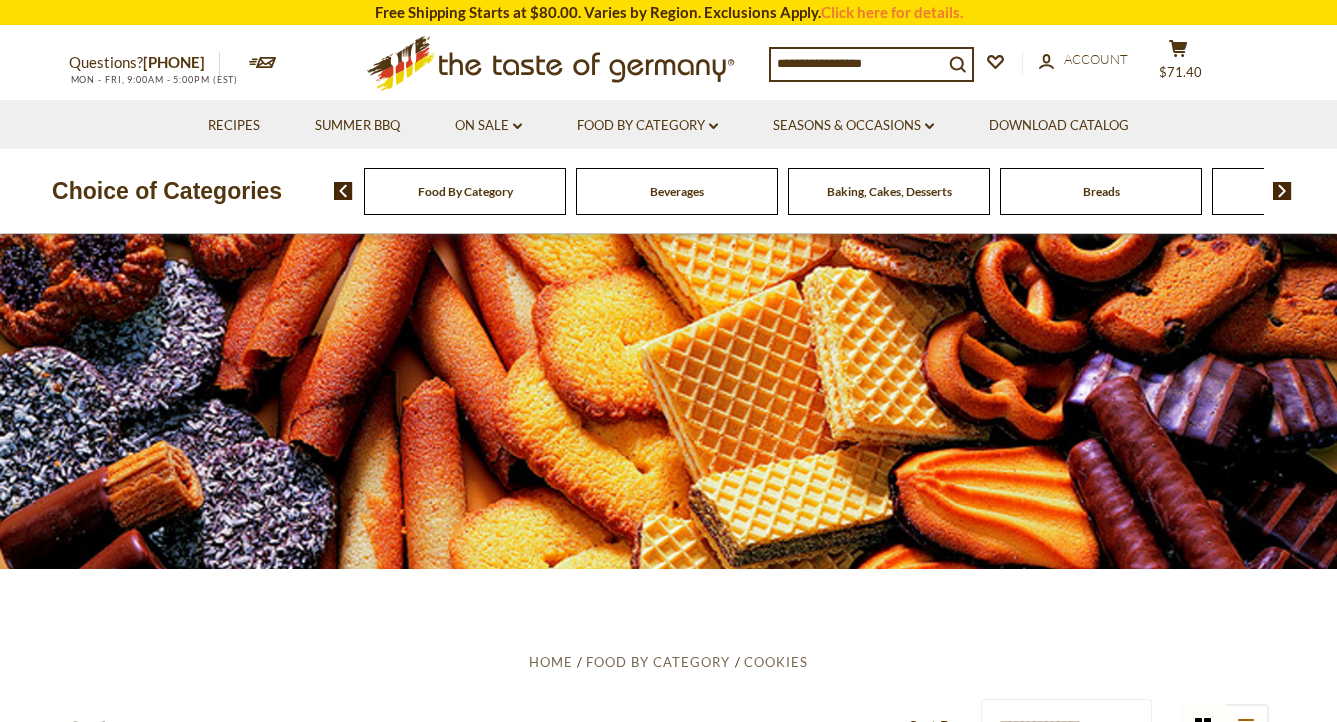 scroll, scrollTop: 0, scrollLeft: 0, axis: both 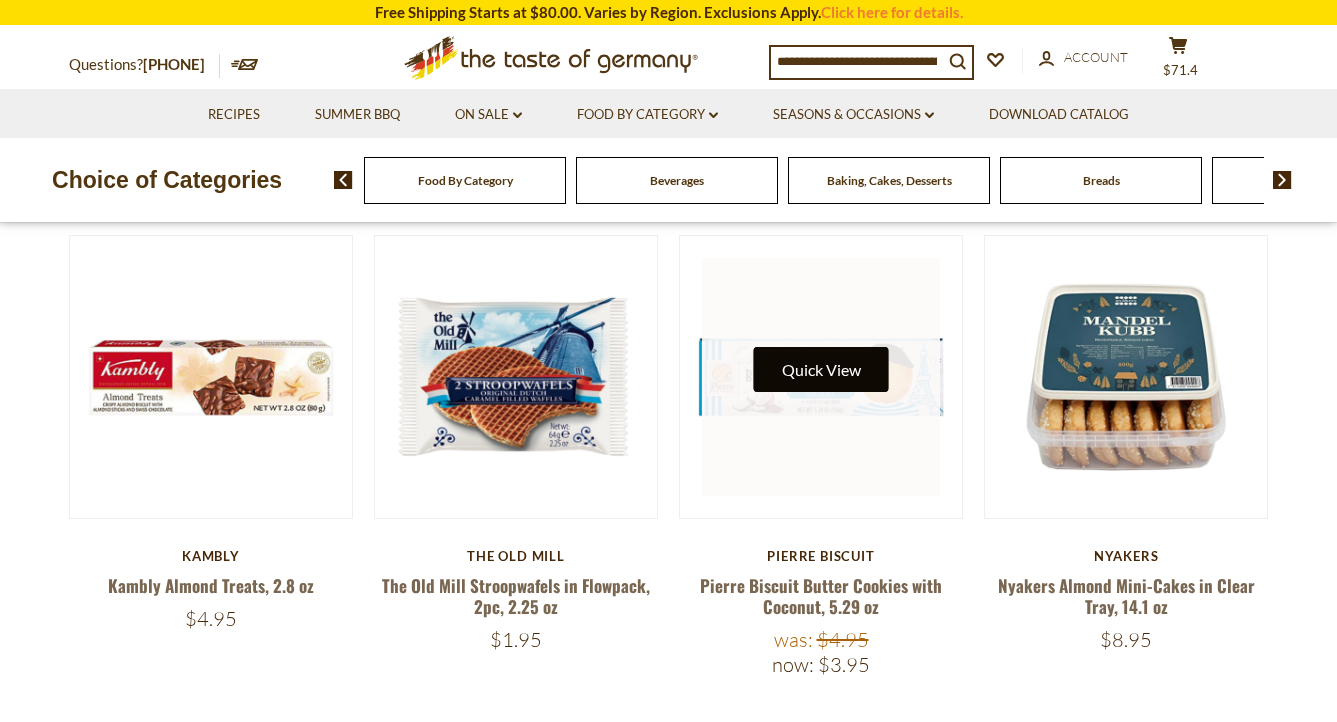 click on "Quick View" at bounding box center (821, 369) 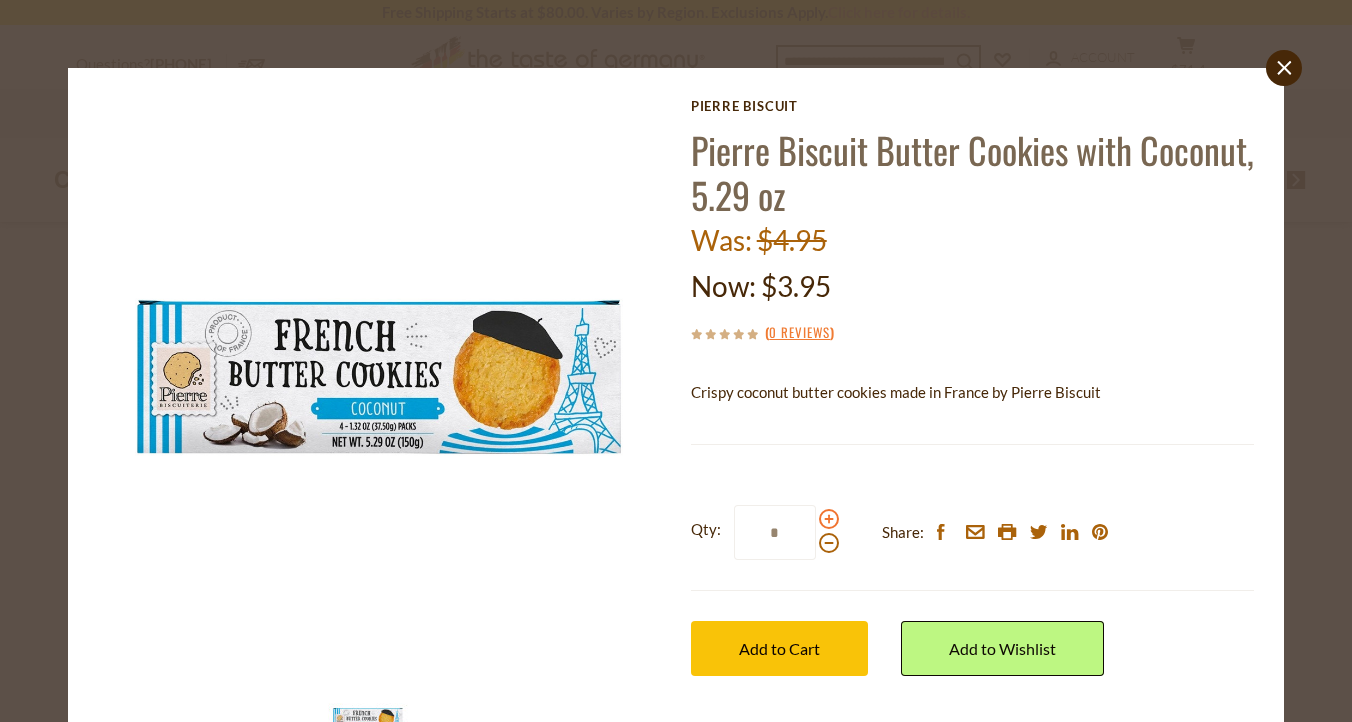click at bounding box center (829, 519) 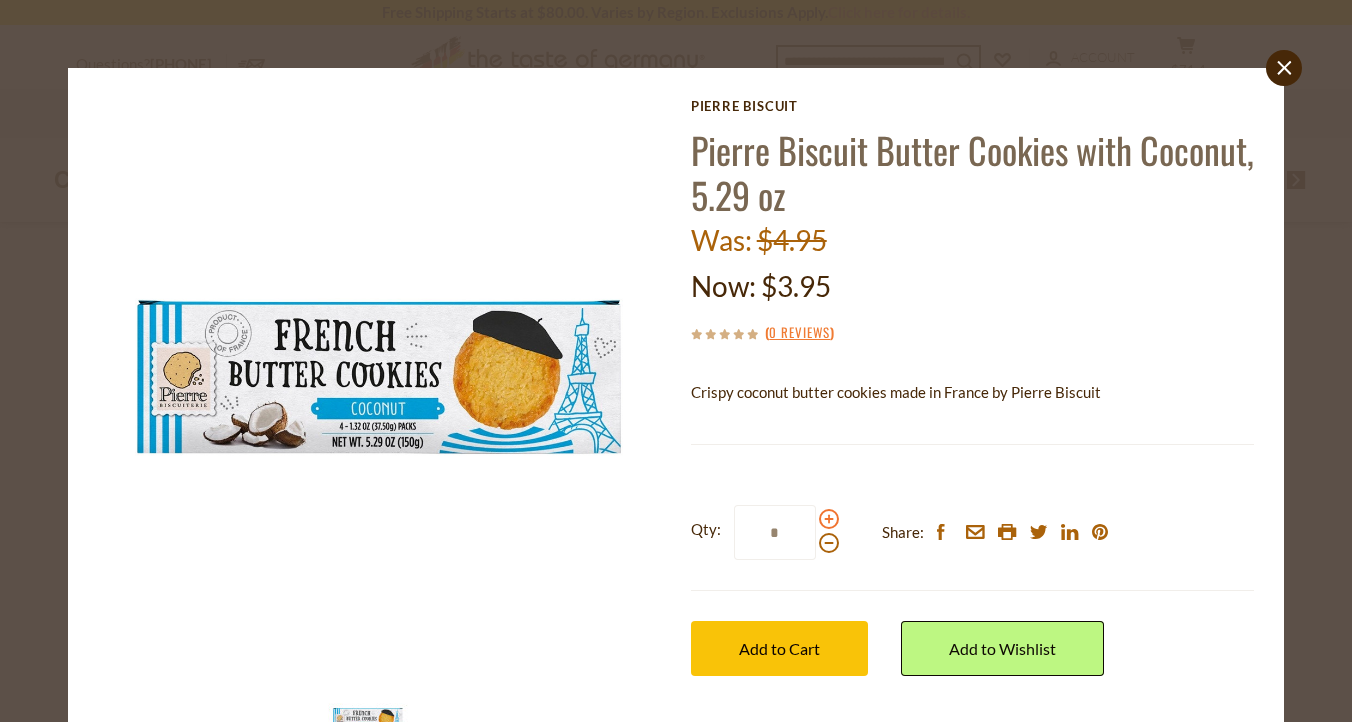 click at bounding box center (829, 519) 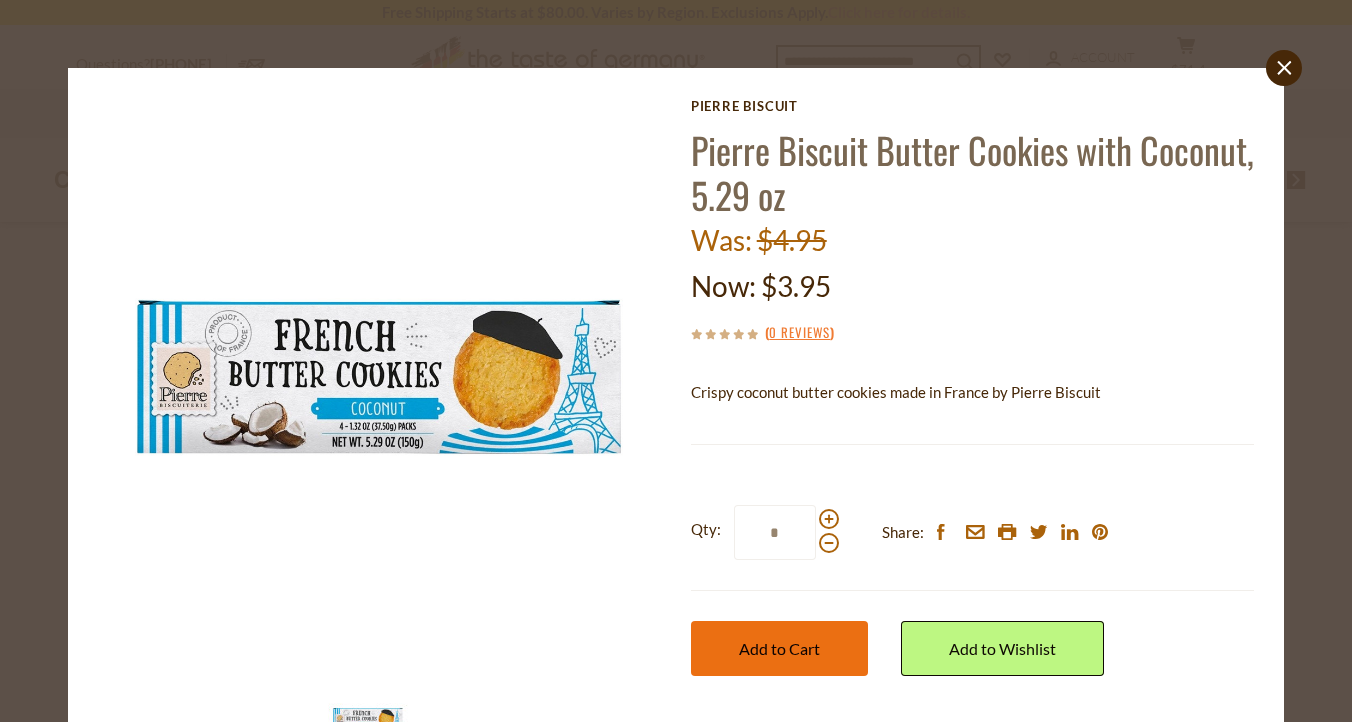 click on "Add to Cart" at bounding box center (779, 648) 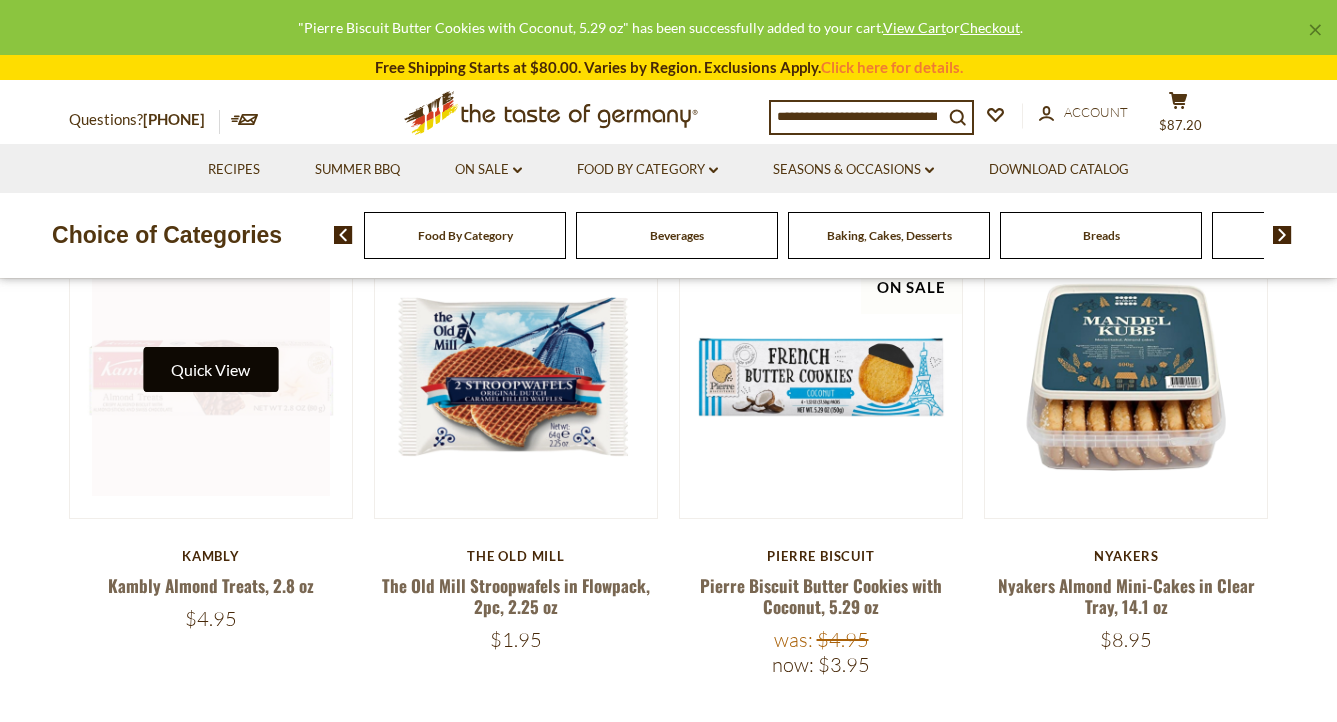 click on "Quick View" at bounding box center [210, 369] 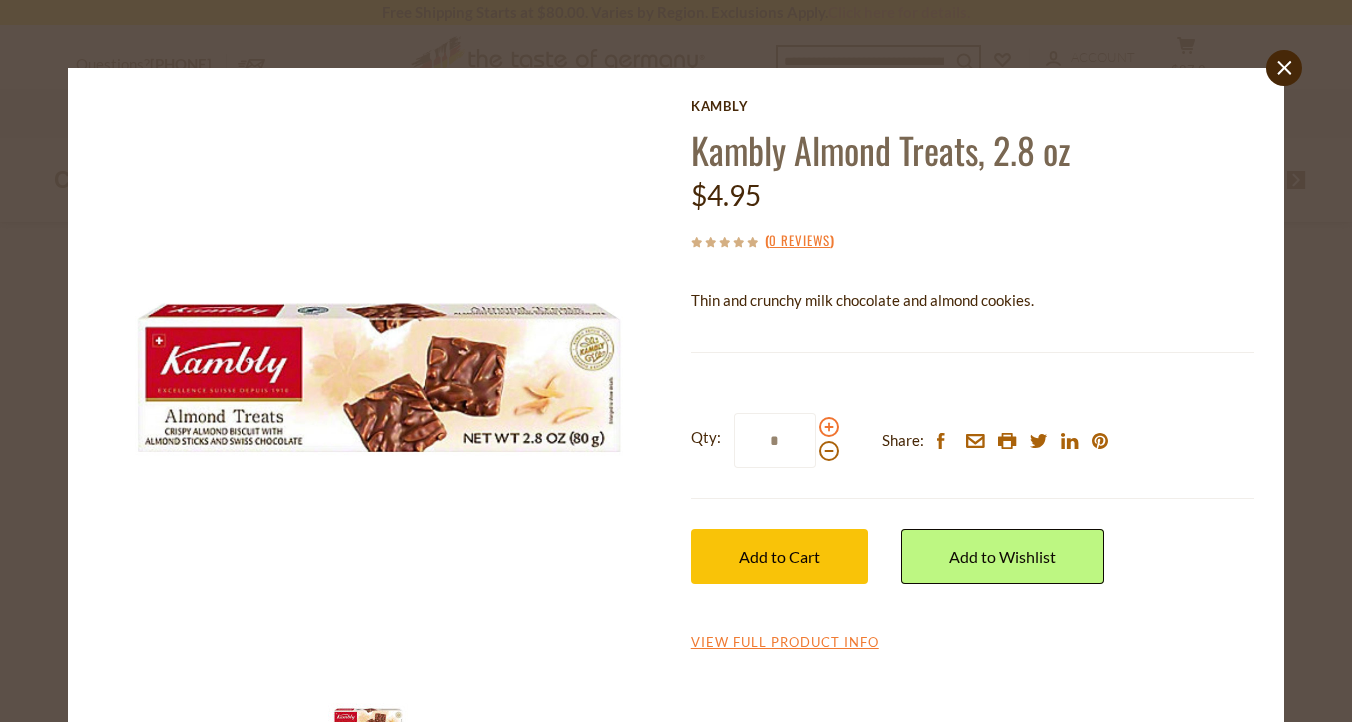 click at bounding box center (829, 427) 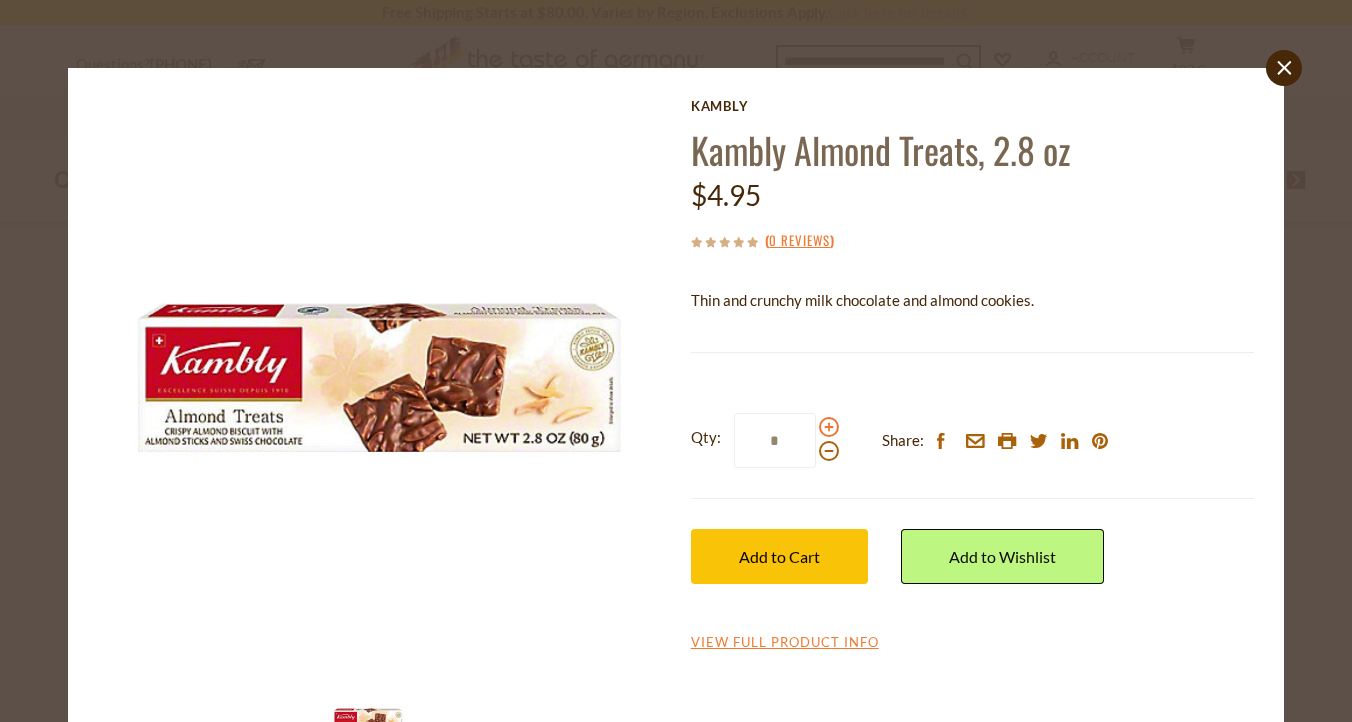 click at bounding box center [829, 427] 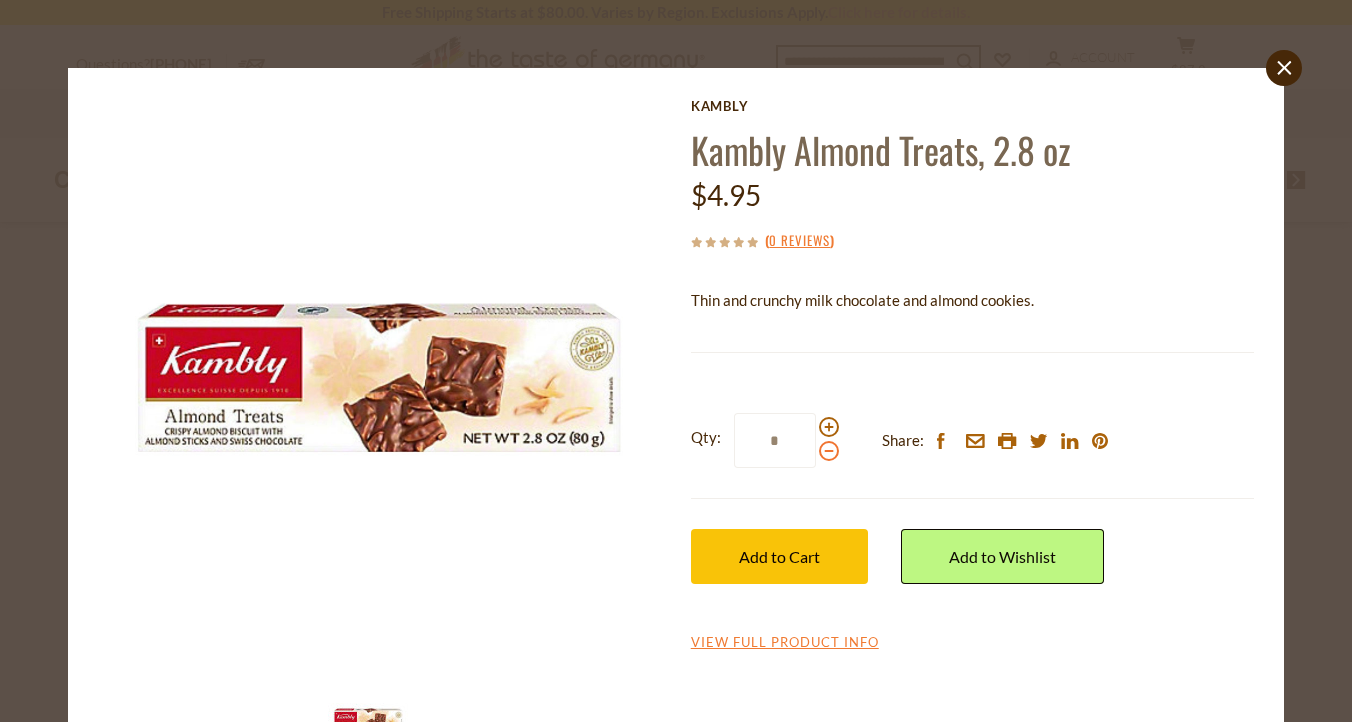 click at bounding box center (829, 451) 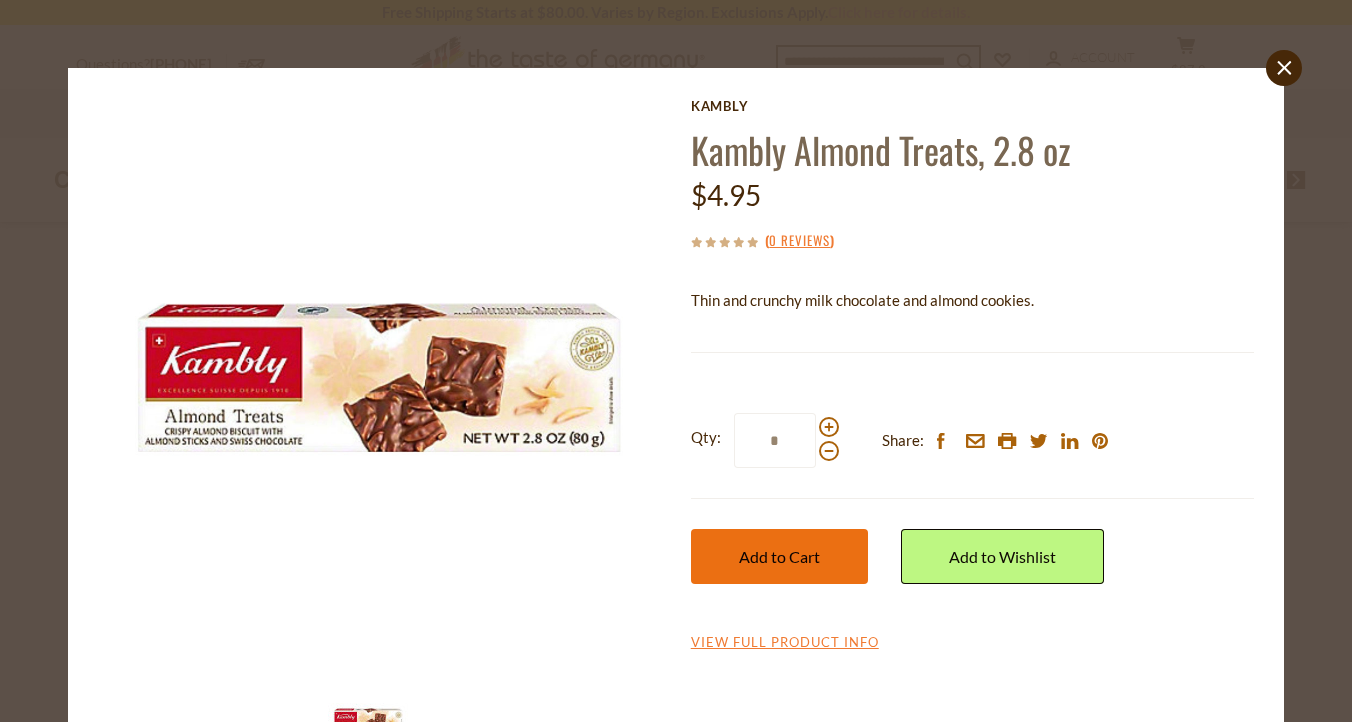 click on "Add to Cart" at bounding box center [779, 556] 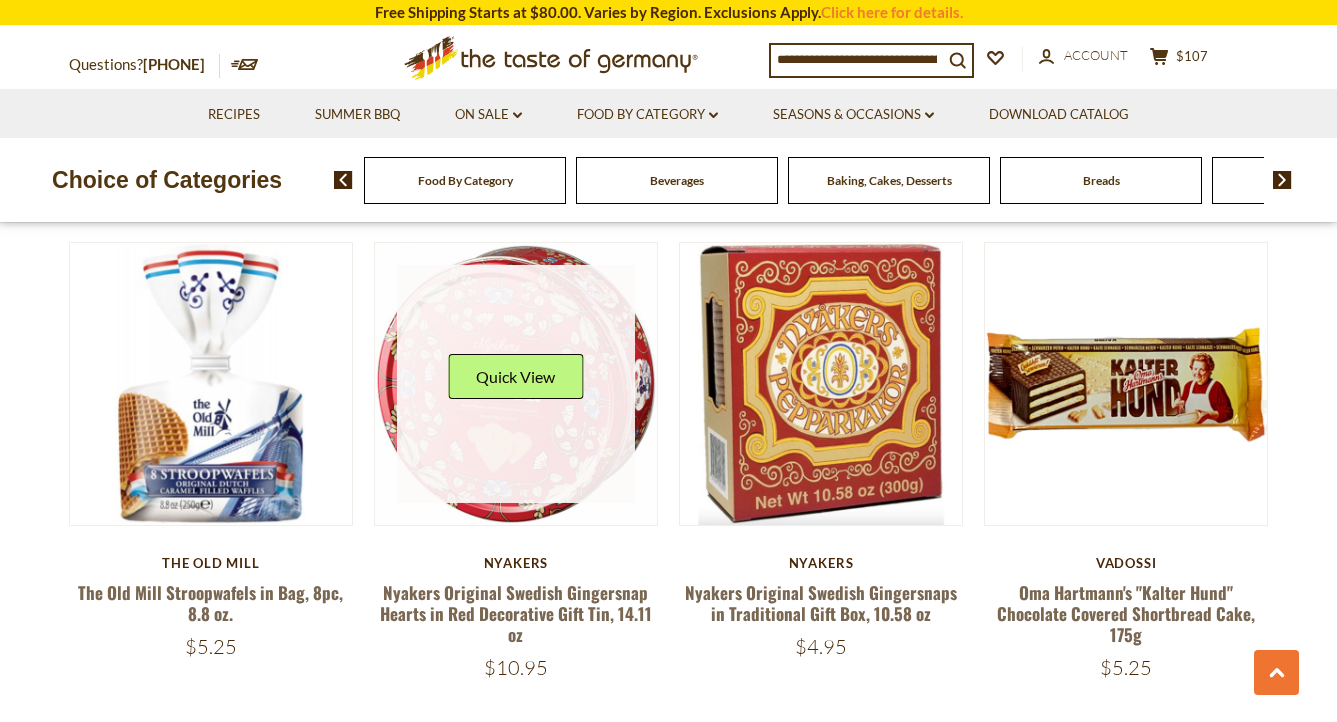 scroll, scrollTop: 2484, scrollLeft: 0, axis: vertical 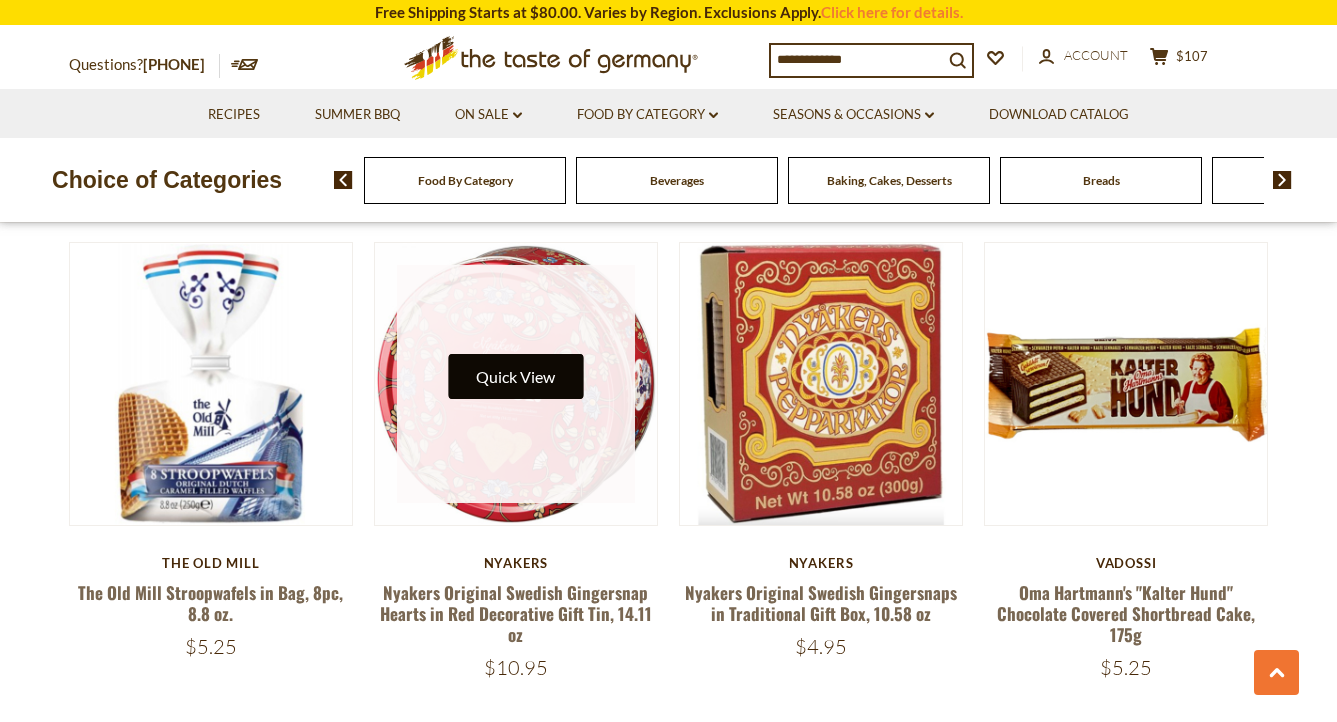 click on "Quick View" at bounding box center (515, 376) 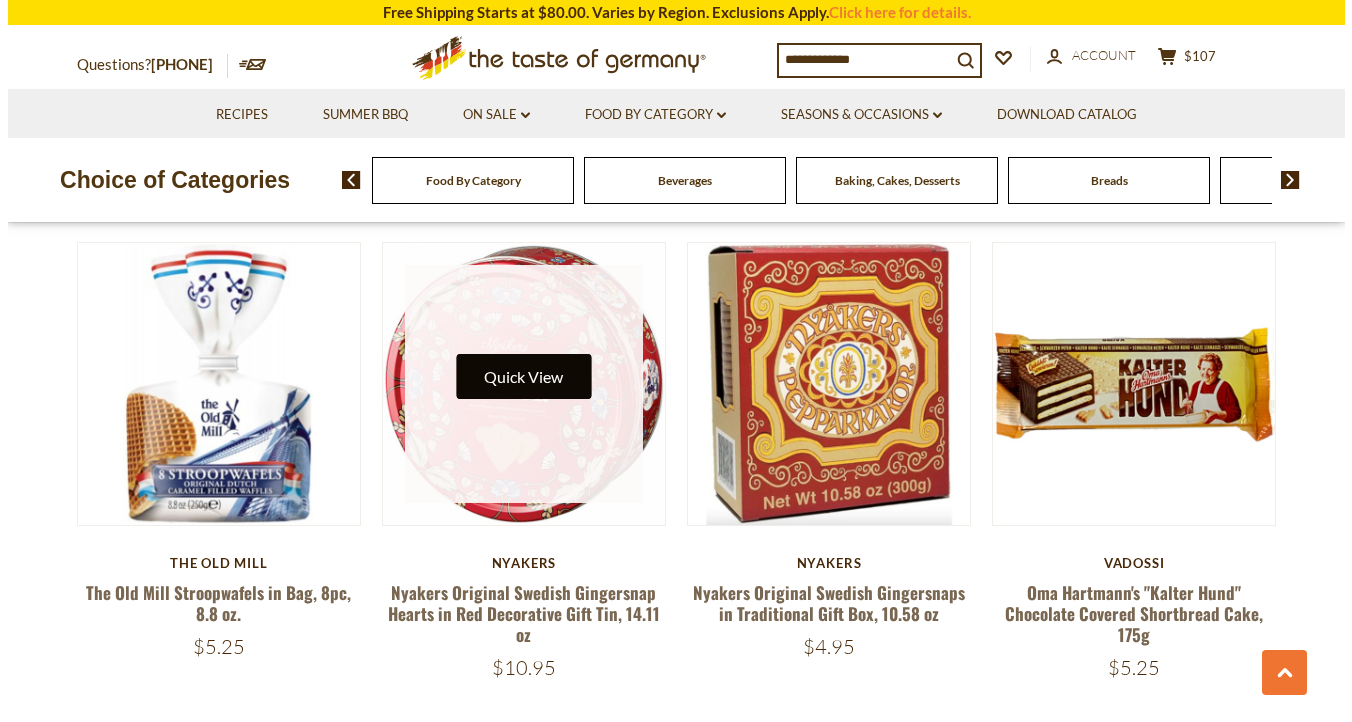 scroll, scrollTop: 2488, scrollLeft: 0, axis: vertical 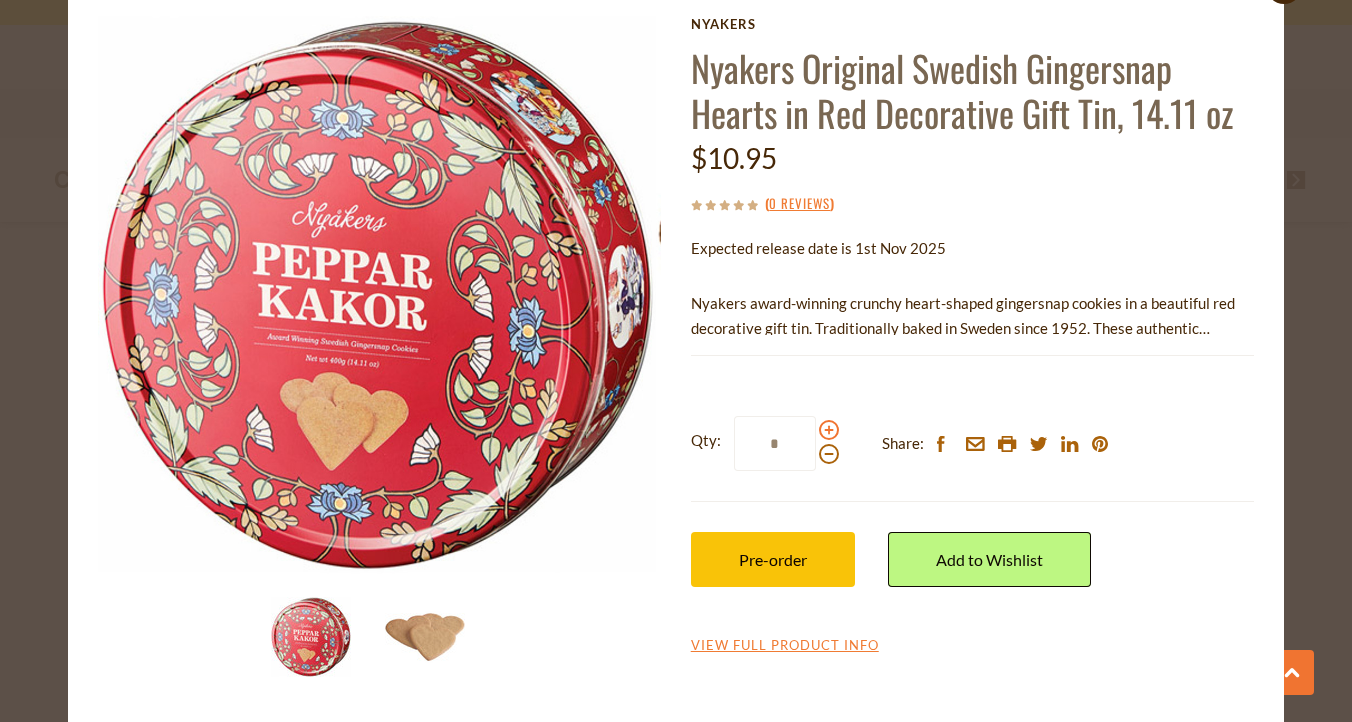 click at bounding box center (829, 430) 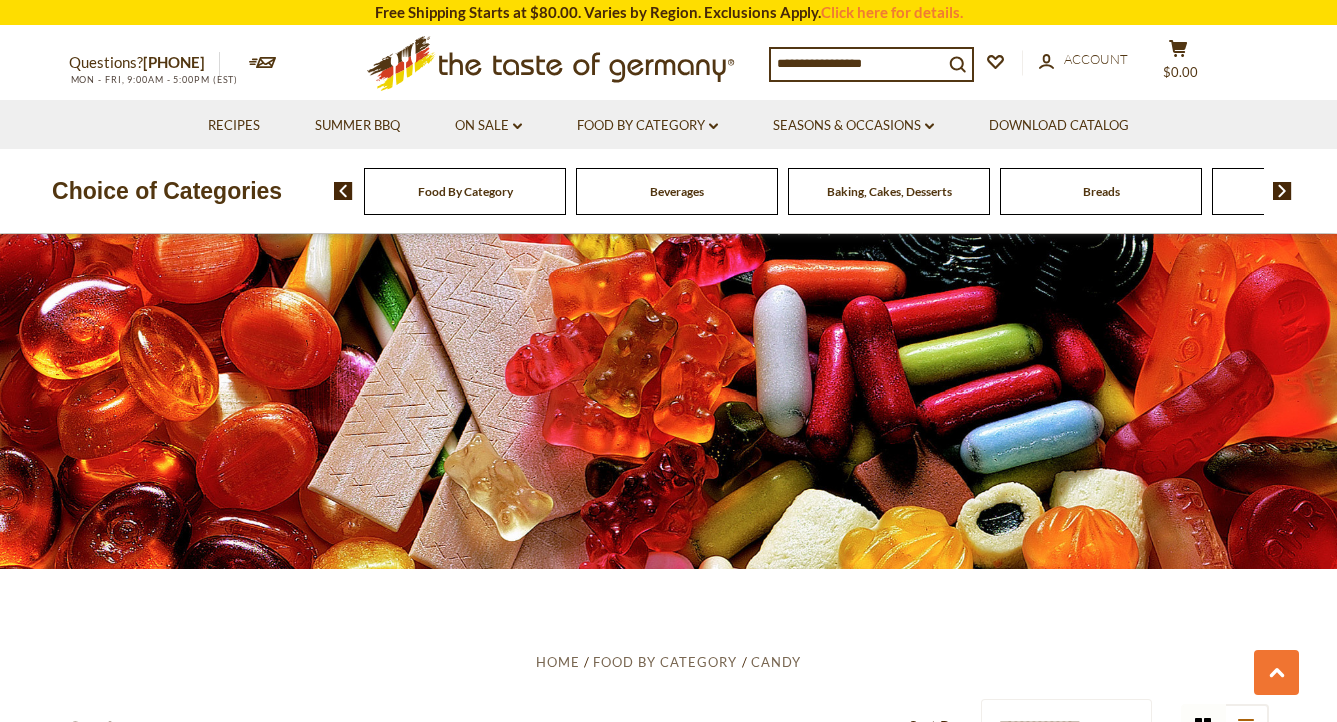 scroll, scrollTop: 1958, scrollLeft: 0, axis: vertical 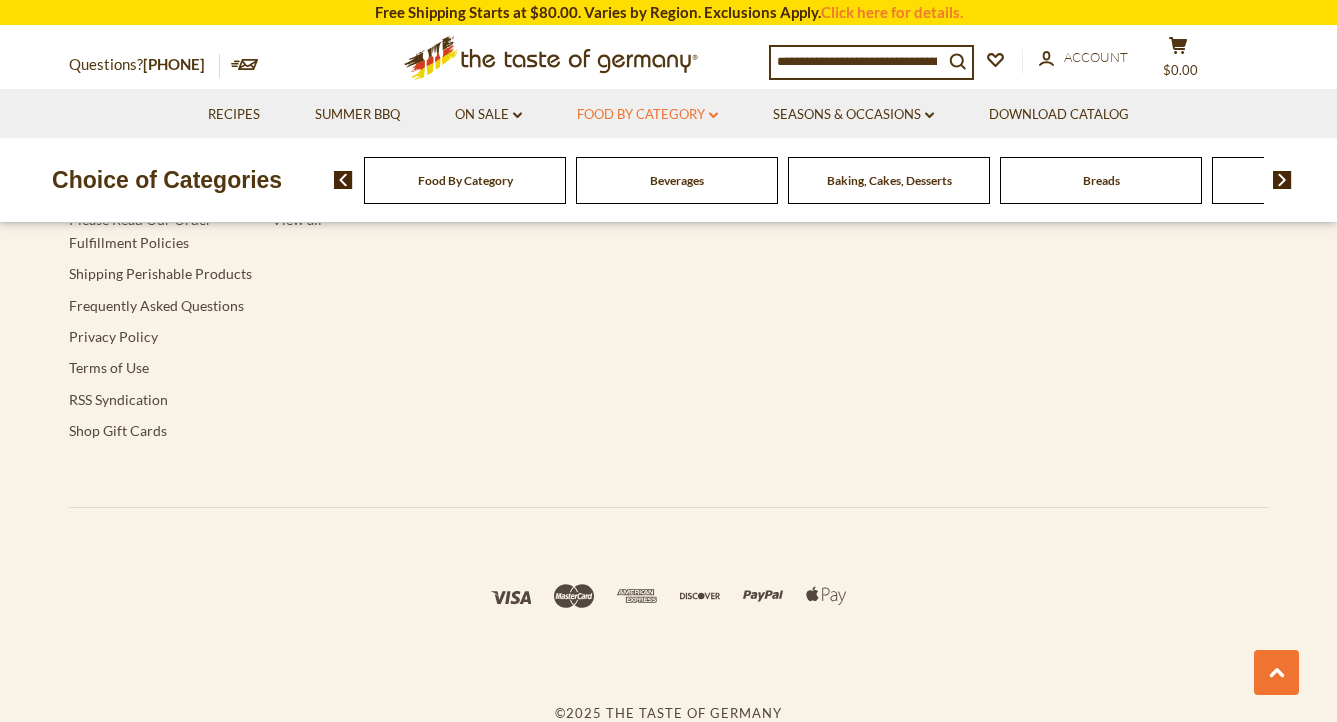 click on "Food By Category
dropdown_arrow" at bounding box center (647, 115) 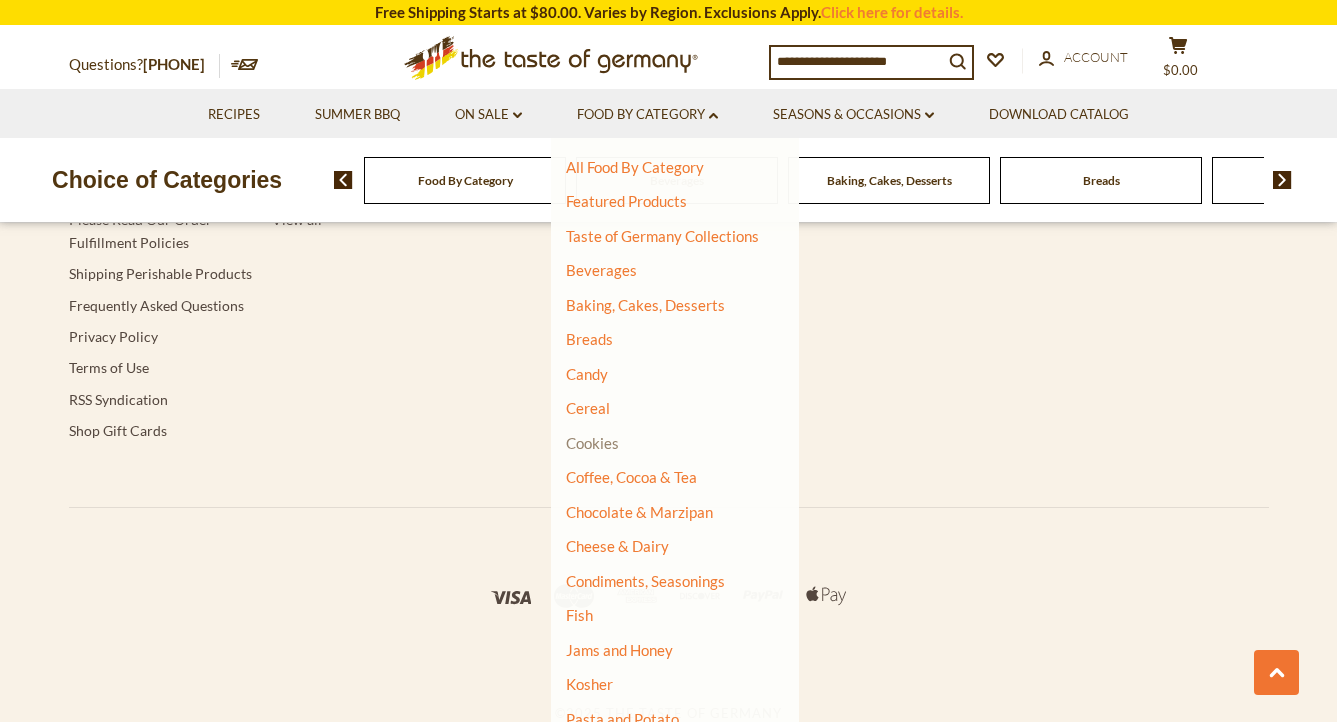 click on "Cookies" at bounding box center [592, 443] 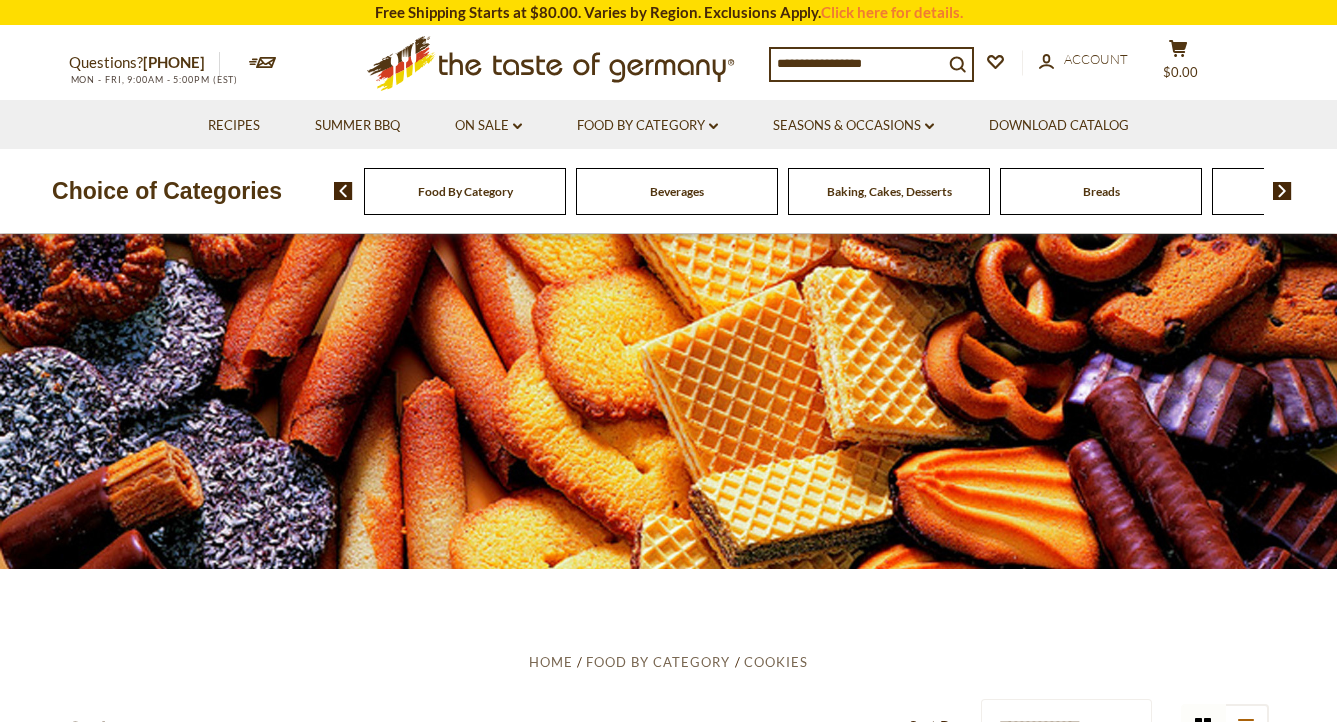 scroll, scrollTop: 0, scrollLeft: 0, axis: both 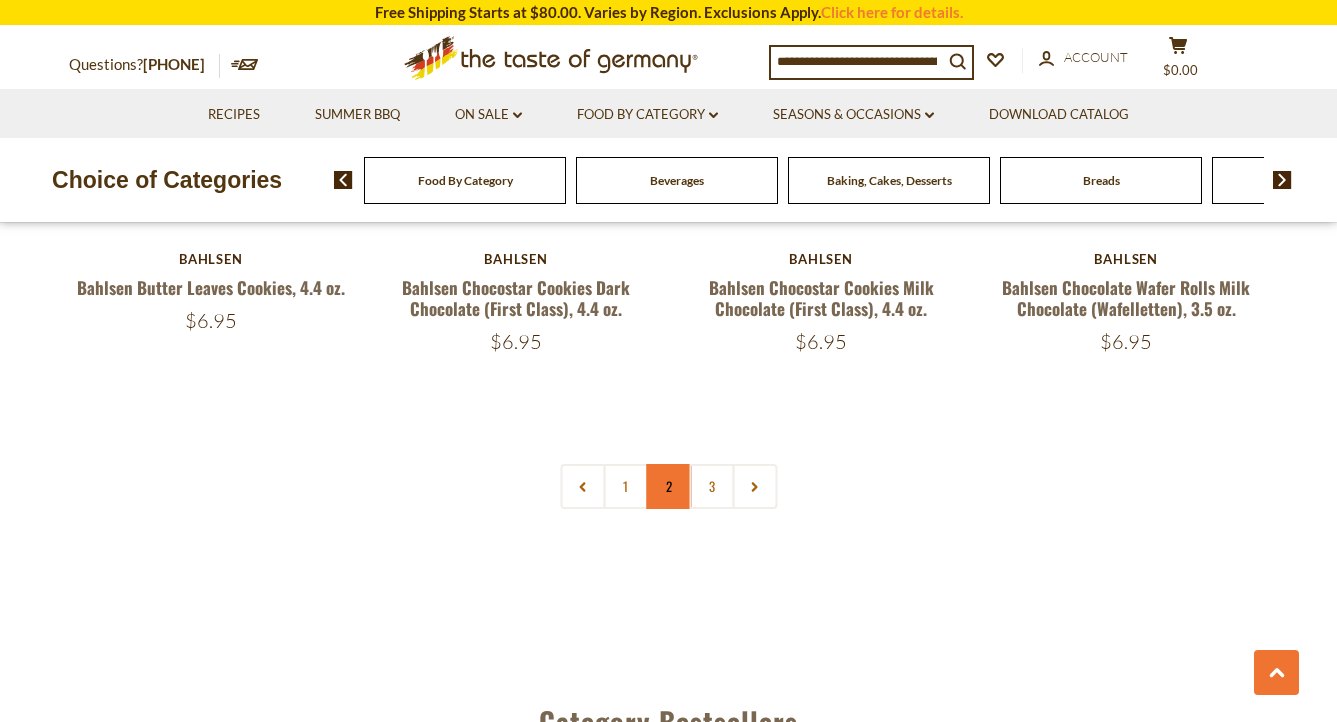 click on "2" at bounding box center (668, 486) 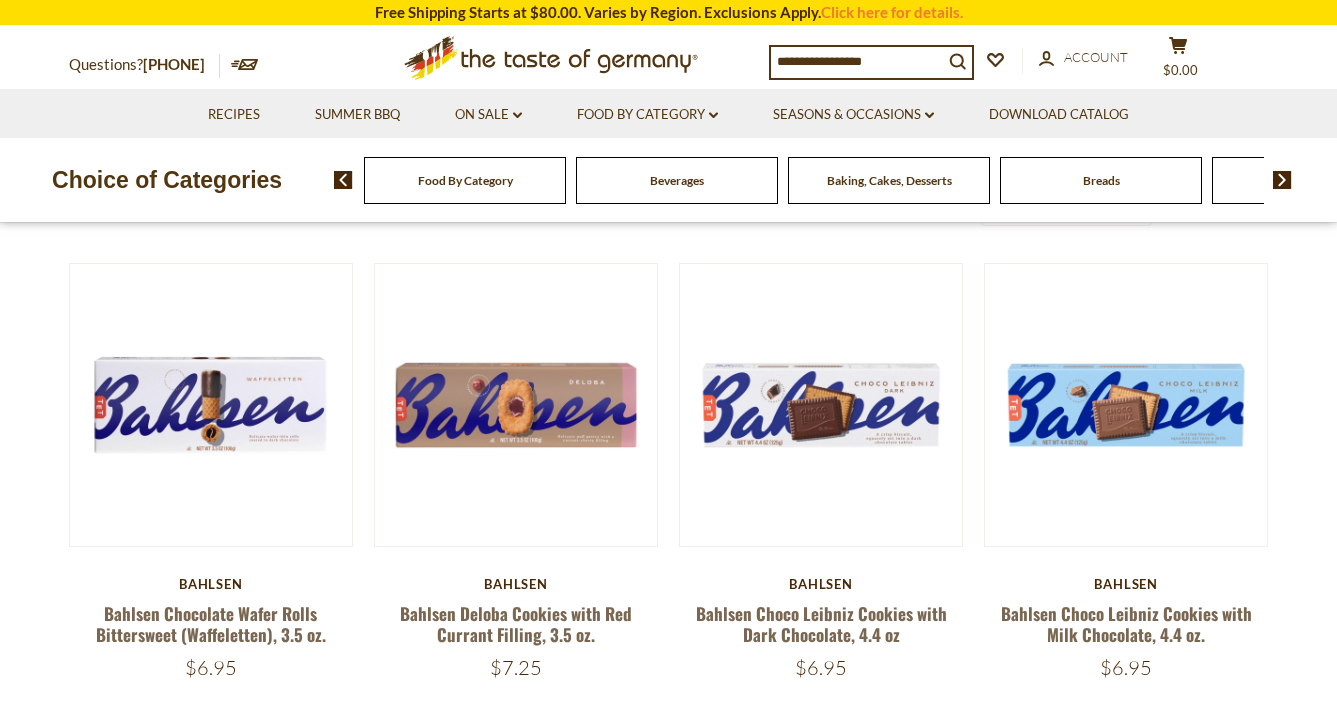 scroll, scrollTop: 523, scrollLeft: 0, axis: vertical 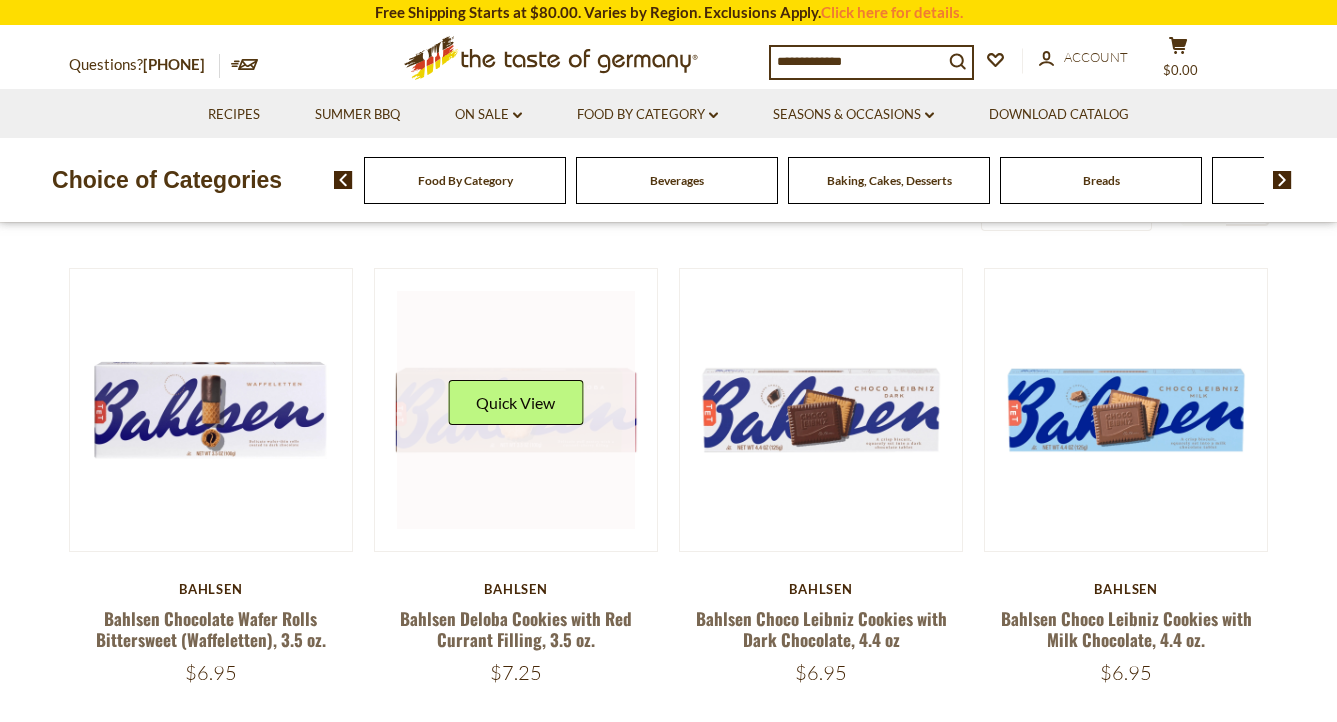 click on "Quick View" at bounding box center [516, 410] 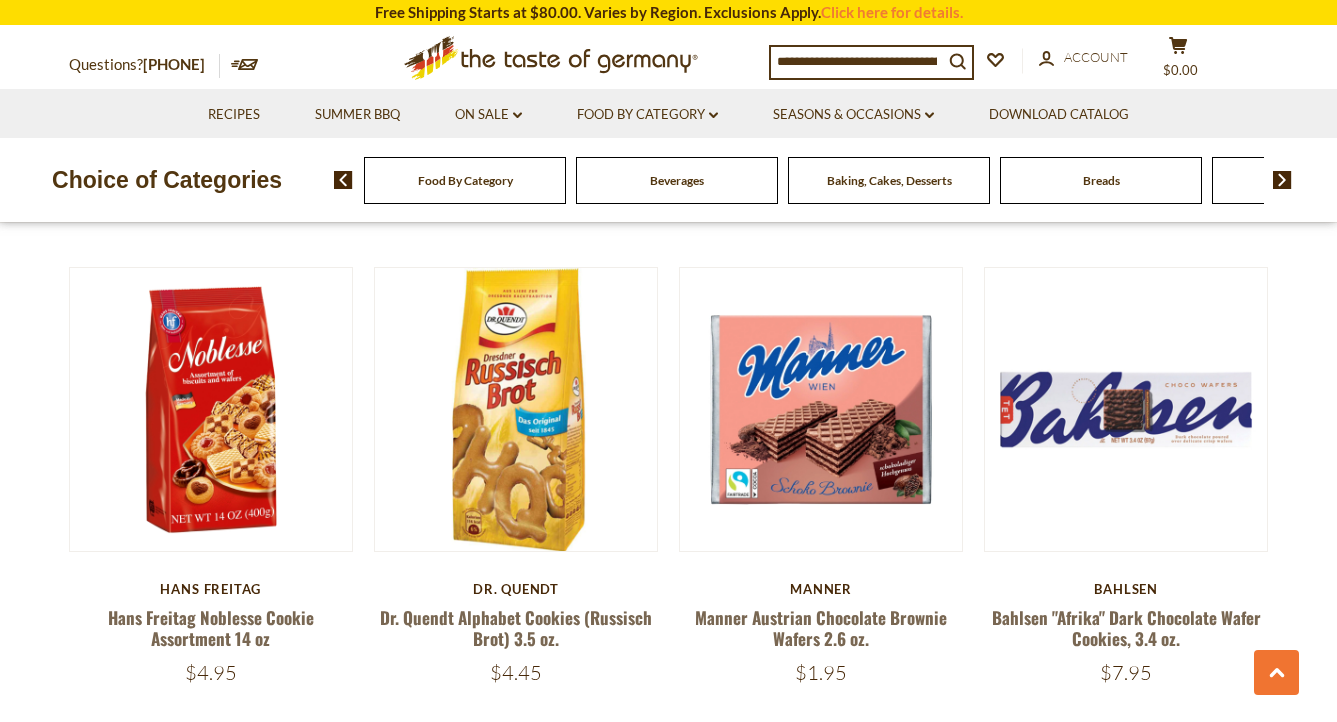 scroll, scrollTop: 1002, scrollLeft: 0, axis: vertical 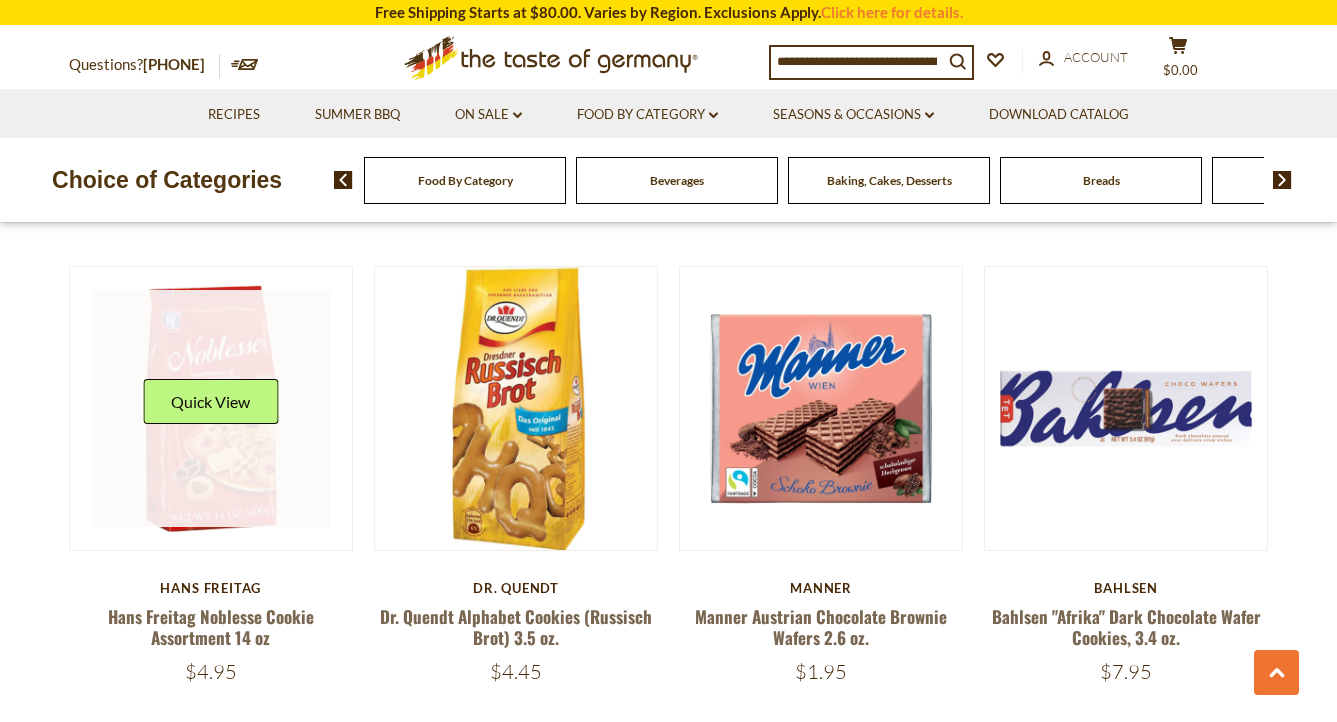click at bounding box center [211, 409] 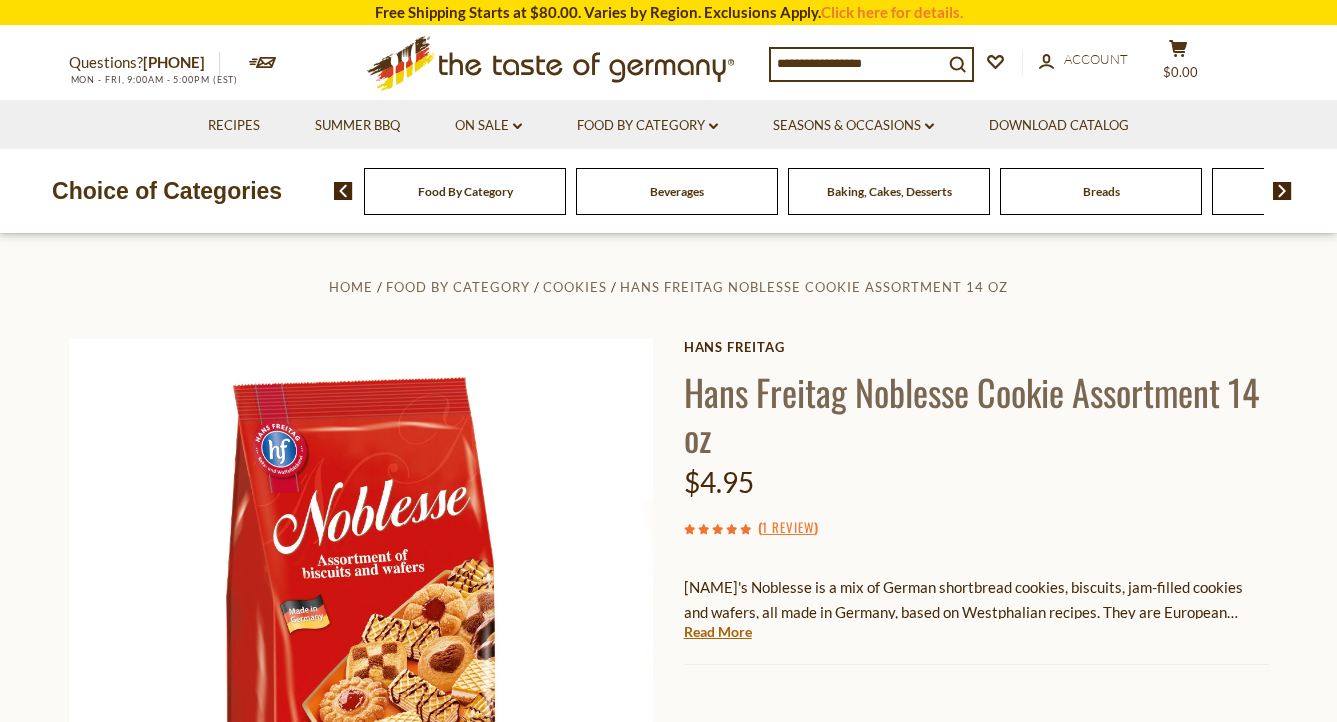 scroll, scrollTop: 0, scrollLeft: 0, axis: both 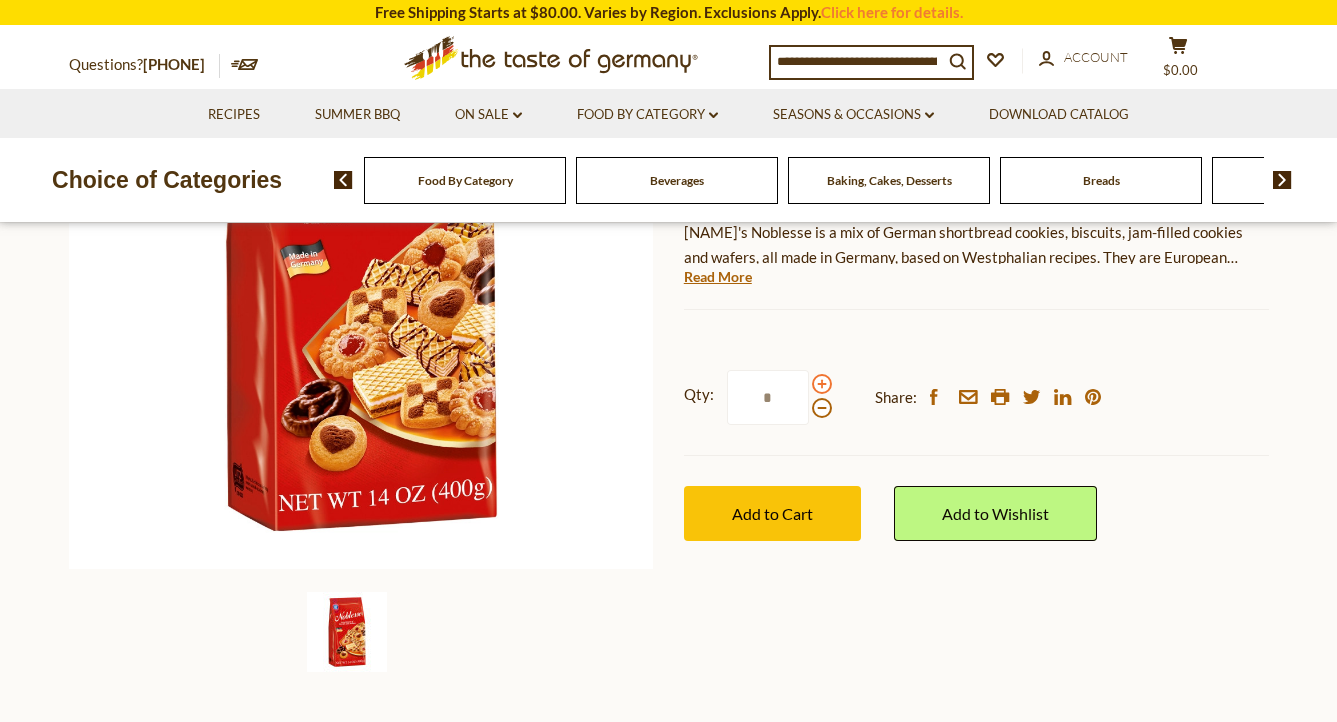 click at bounding box center (822, 384) 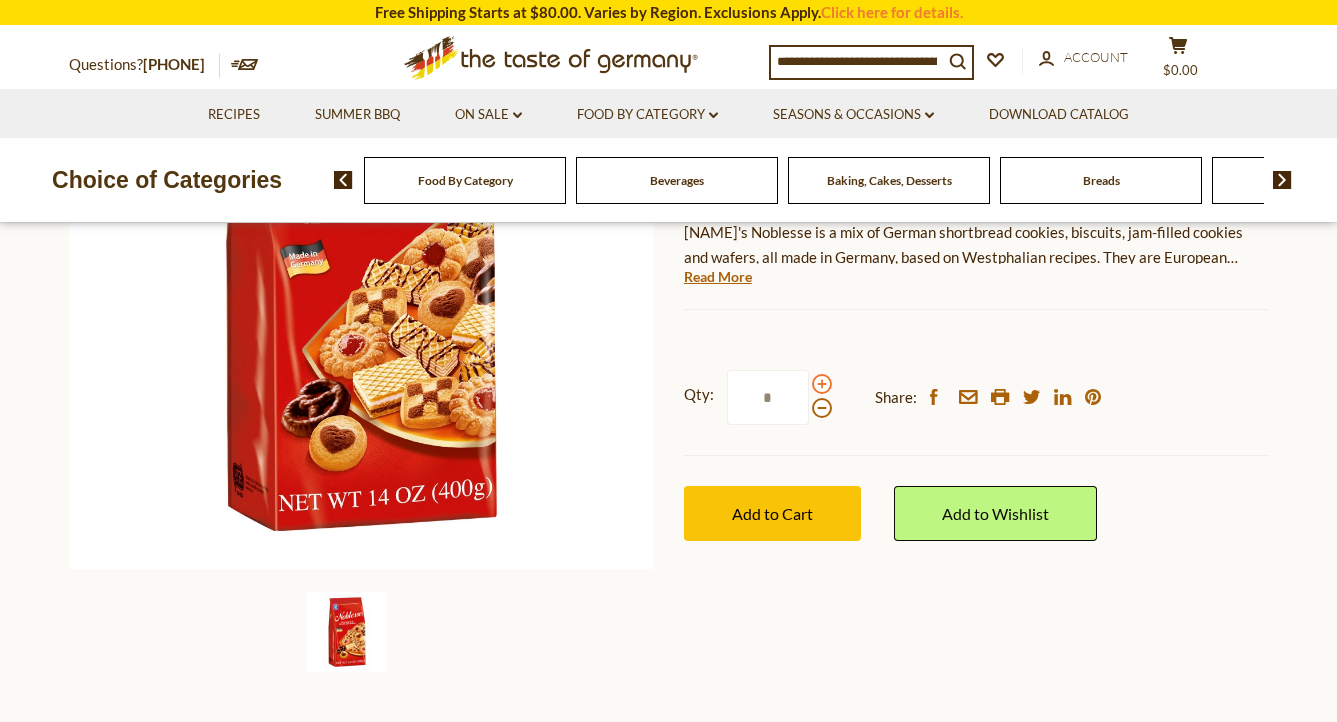 click at bounding box center [822, 384] 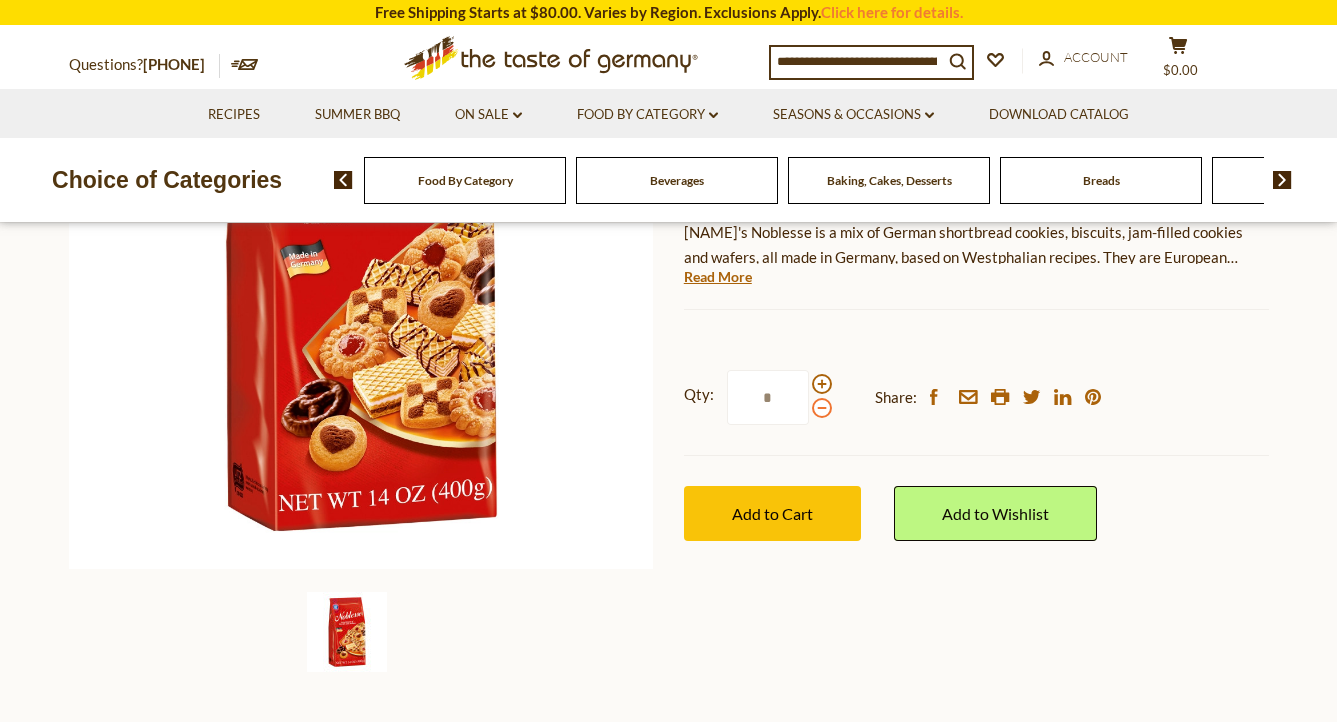 click at bounding box center (822, 408) 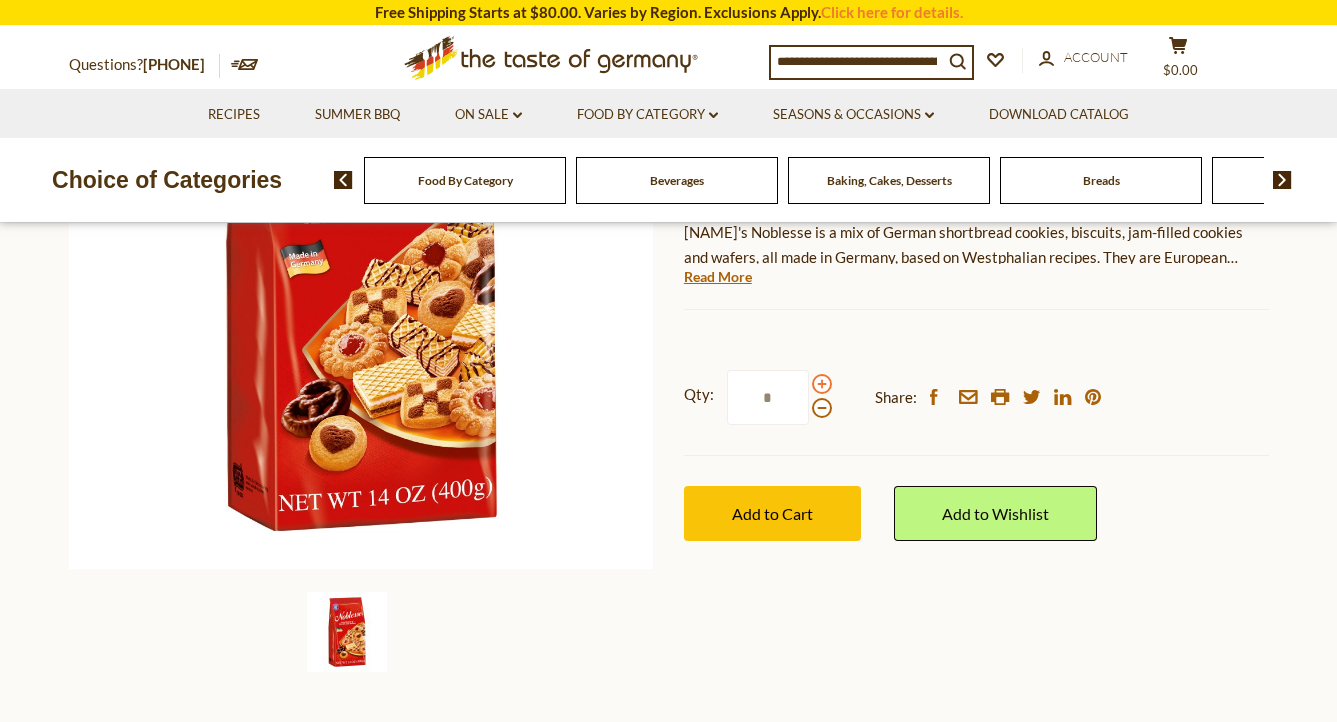 click at bounding box center [822, 384] 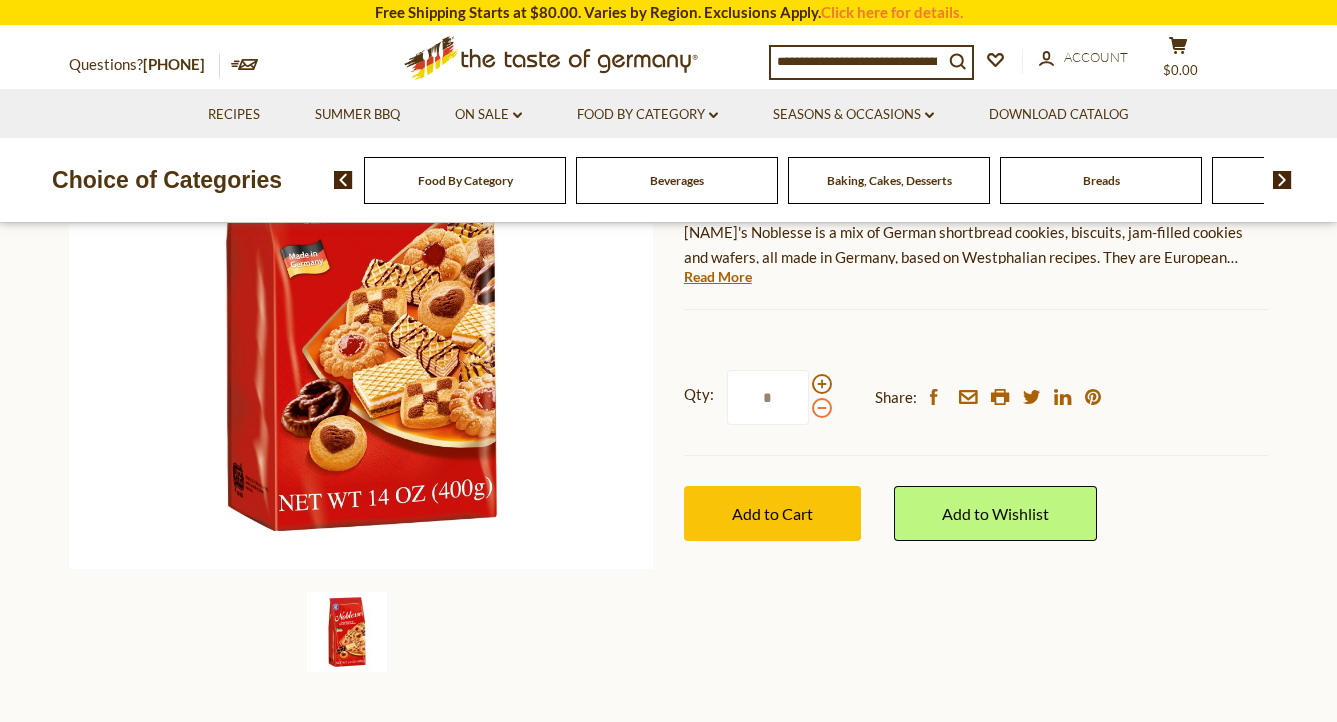 click at bounding box center [822, 408] 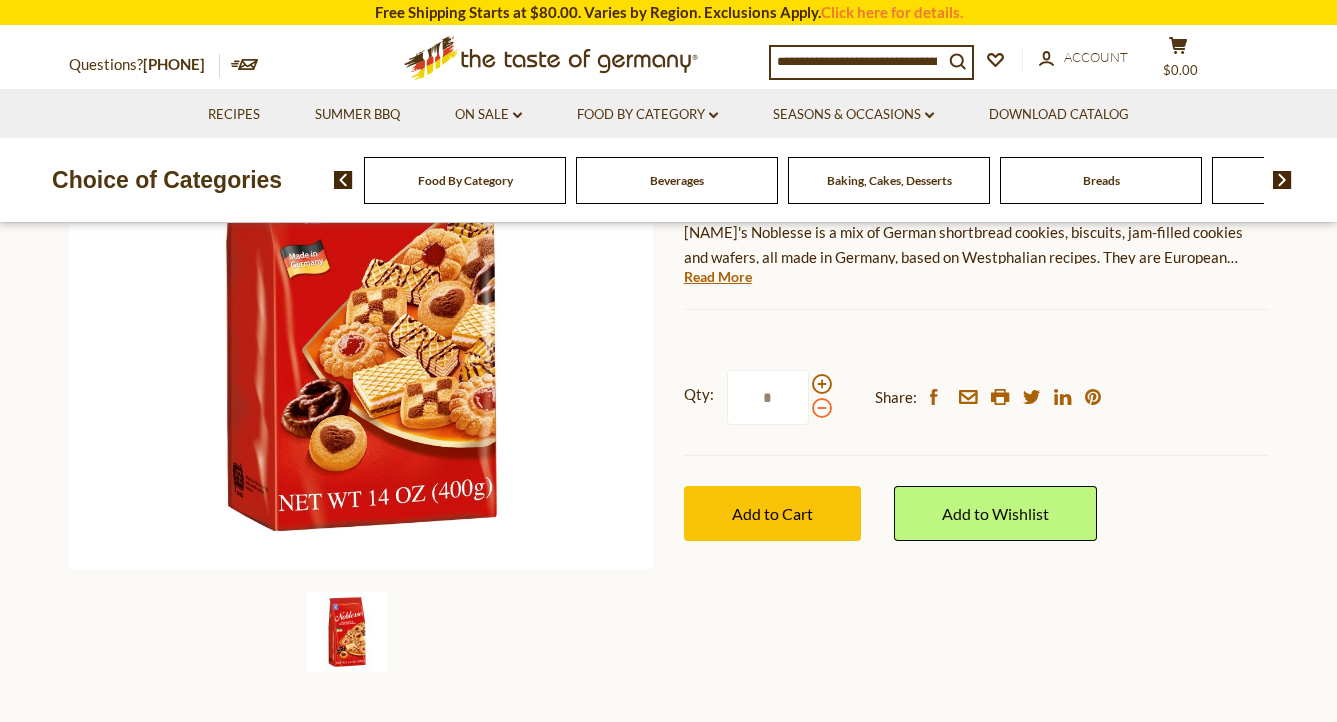 click at bounding box center (822, 408) 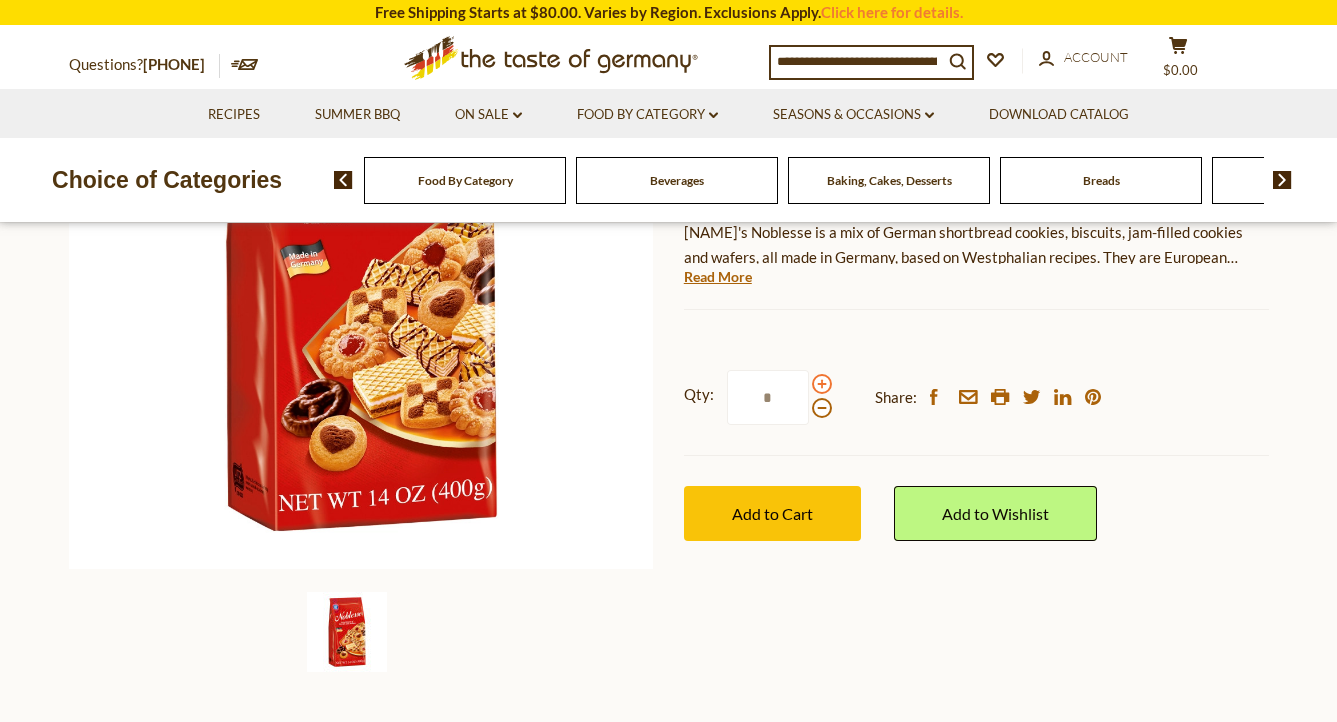 click at bounding box center (822, 384) 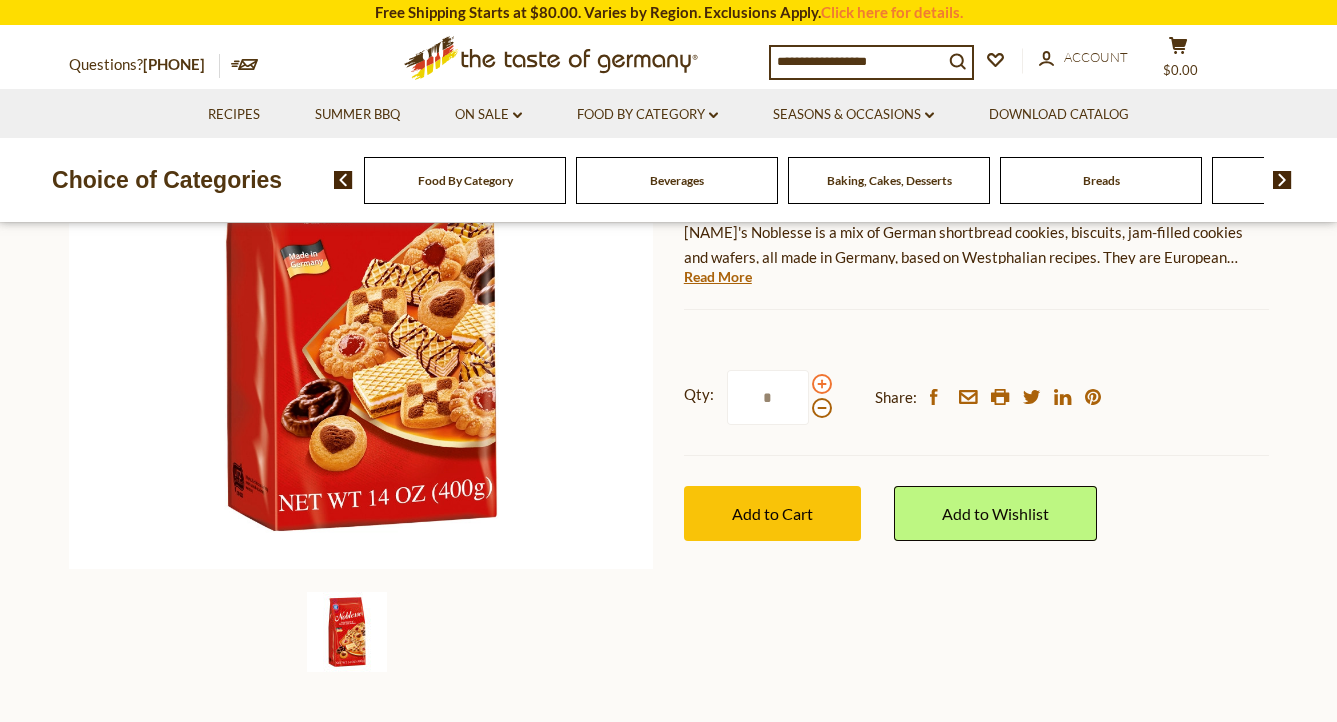 click at bounding box center (822, 384) 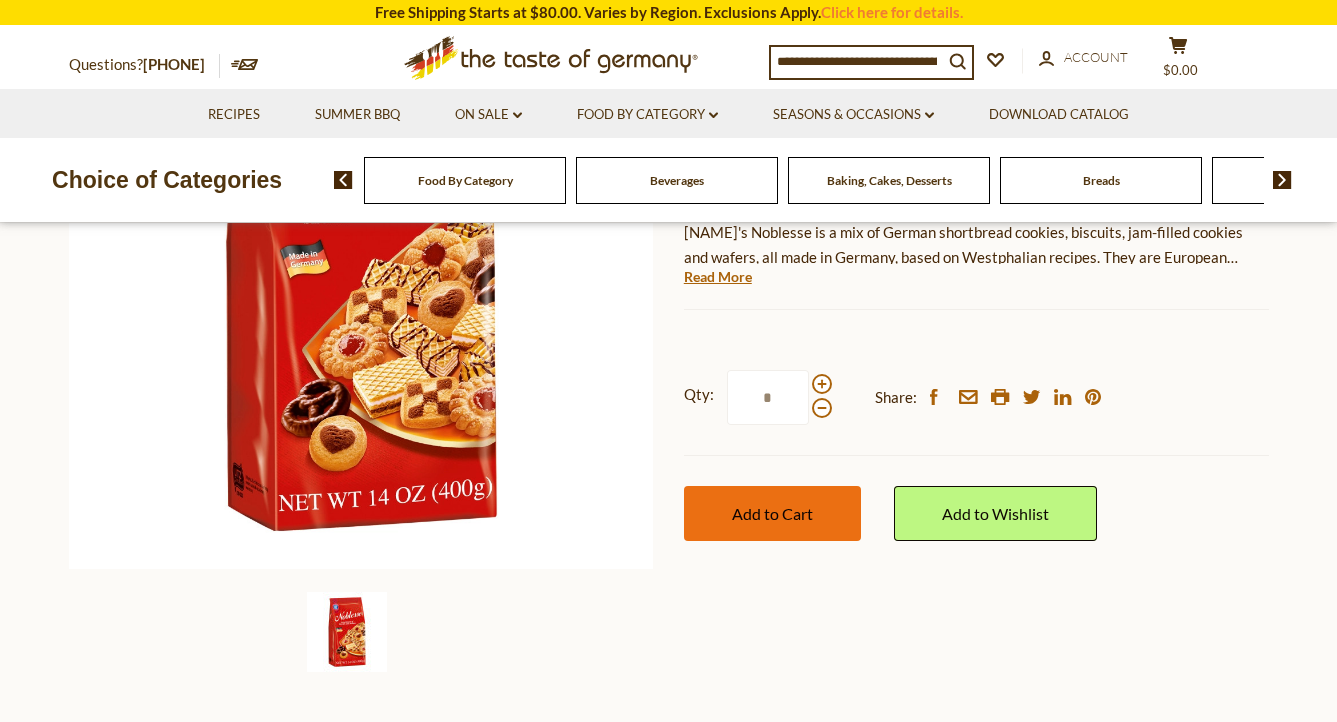 click on "Add to Cart" at bounding box center [772, 513] 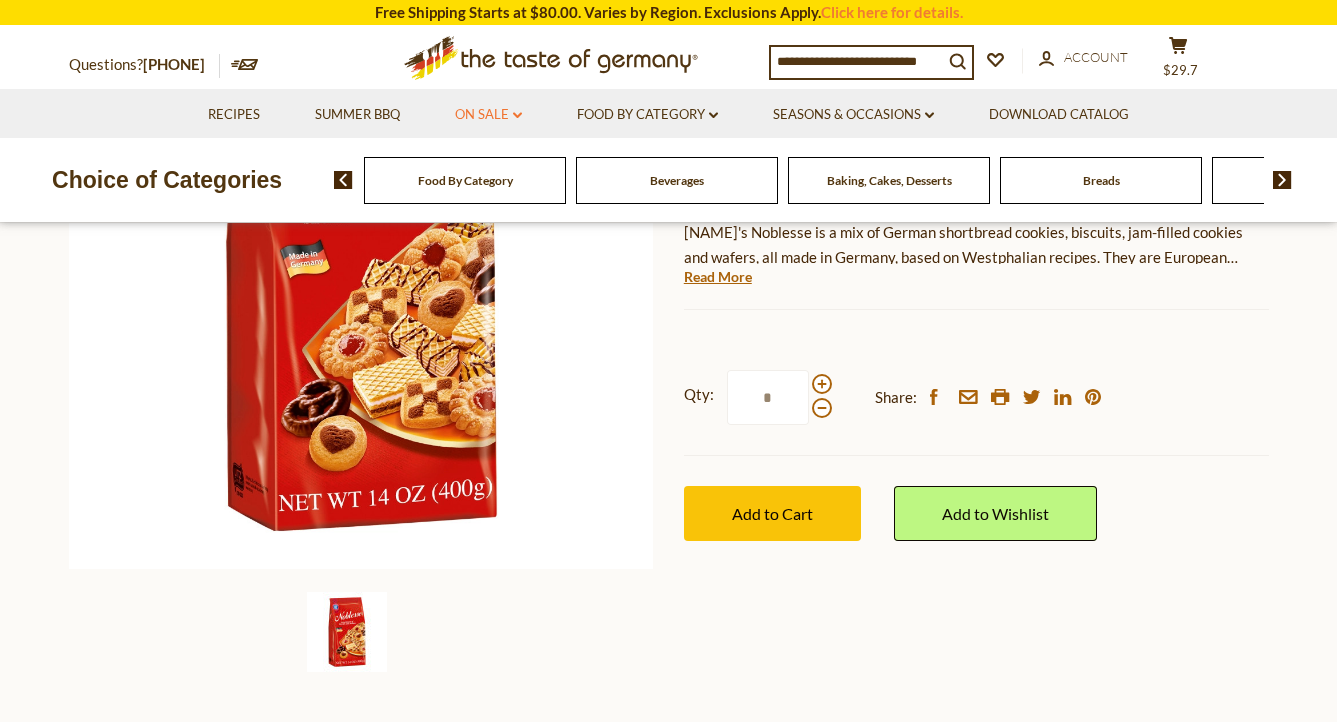 click on "On Sale
dropdown_arrow" at bounding box center [488, 115] 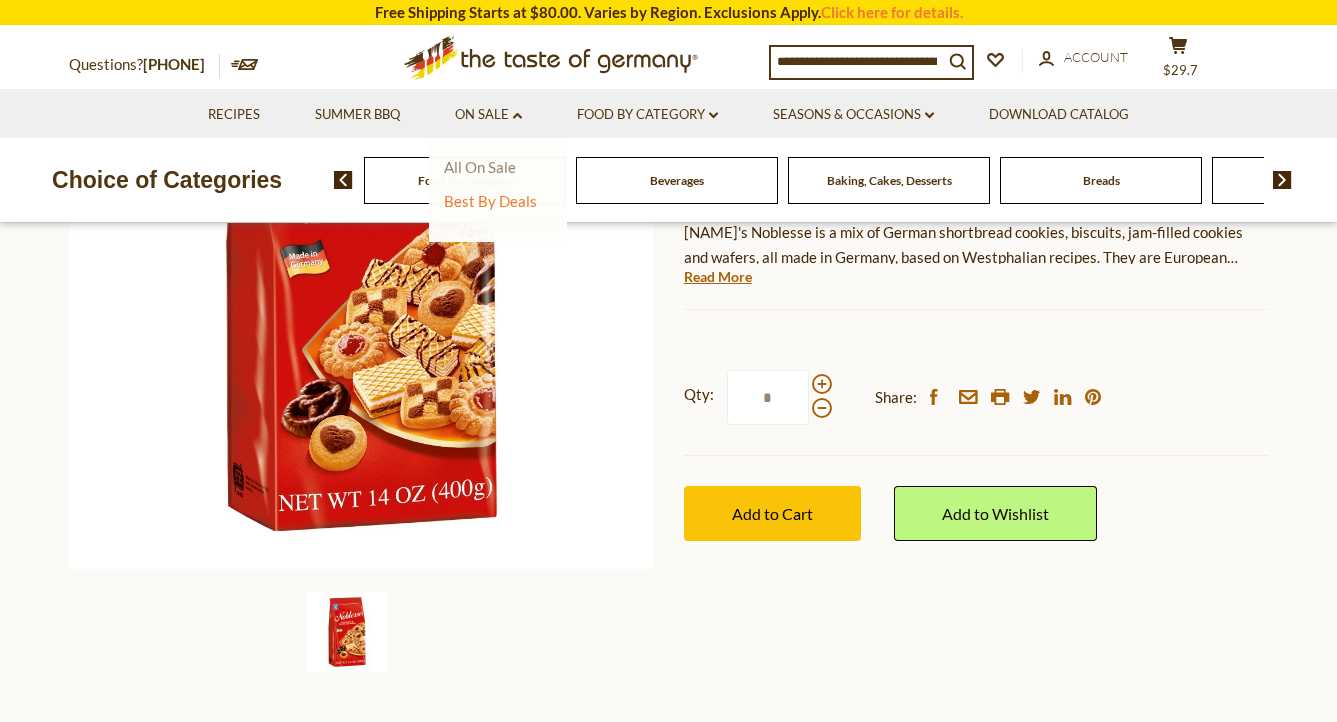 click on "All On Sale" at bounding box center (480, 167) 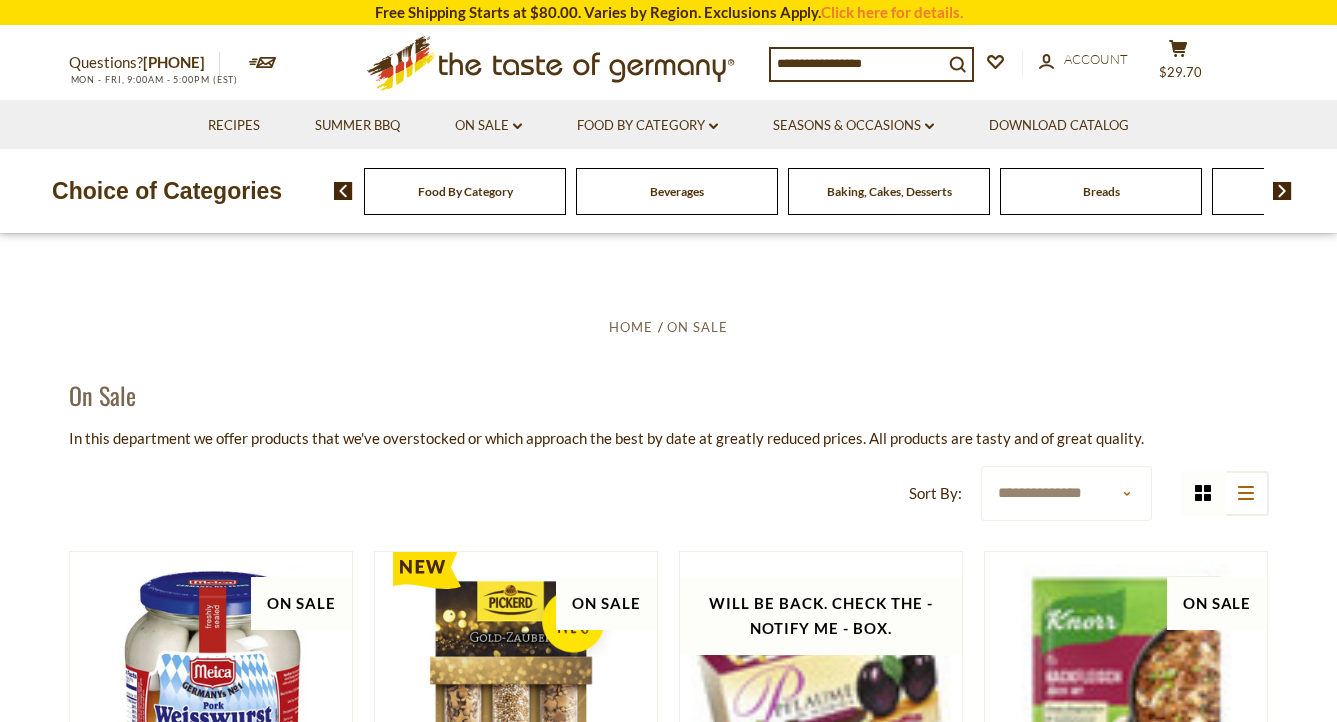 scroll, scrollTop: 0, scrollLeft: 0, axis: both 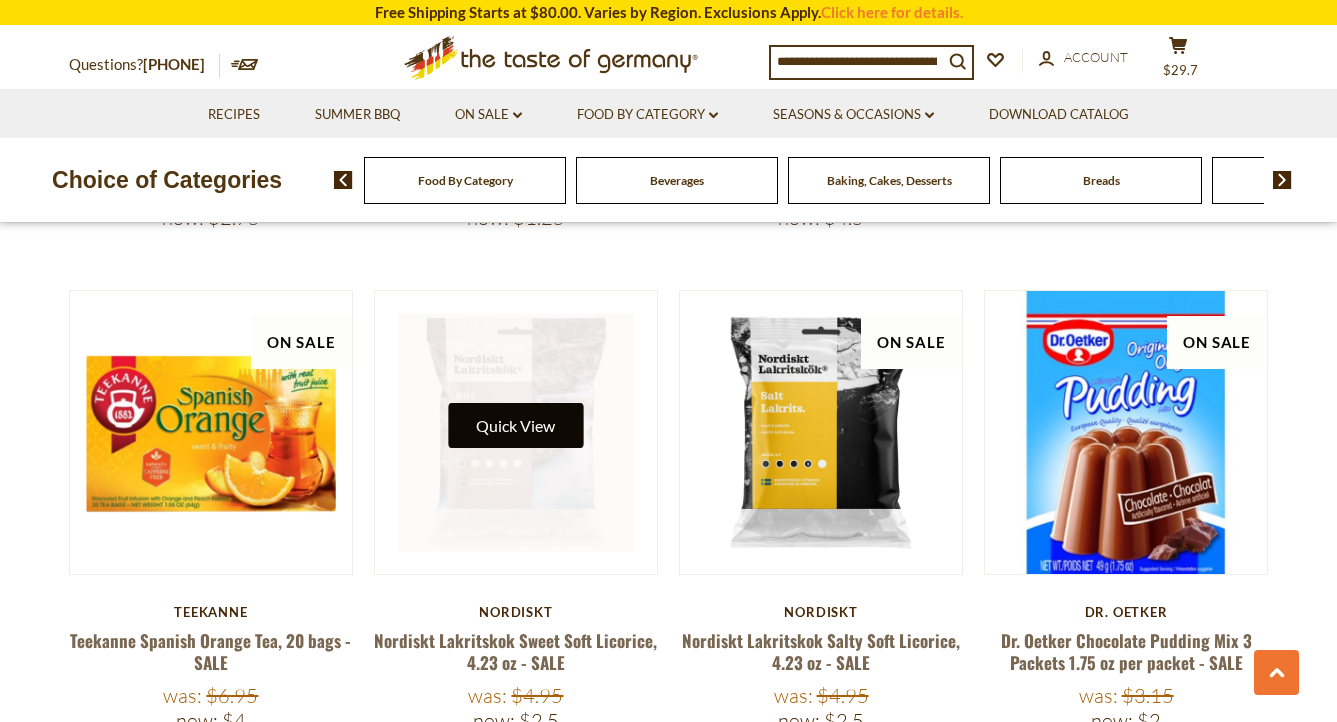 click on "Quick View" at bounding box center (515, 425) 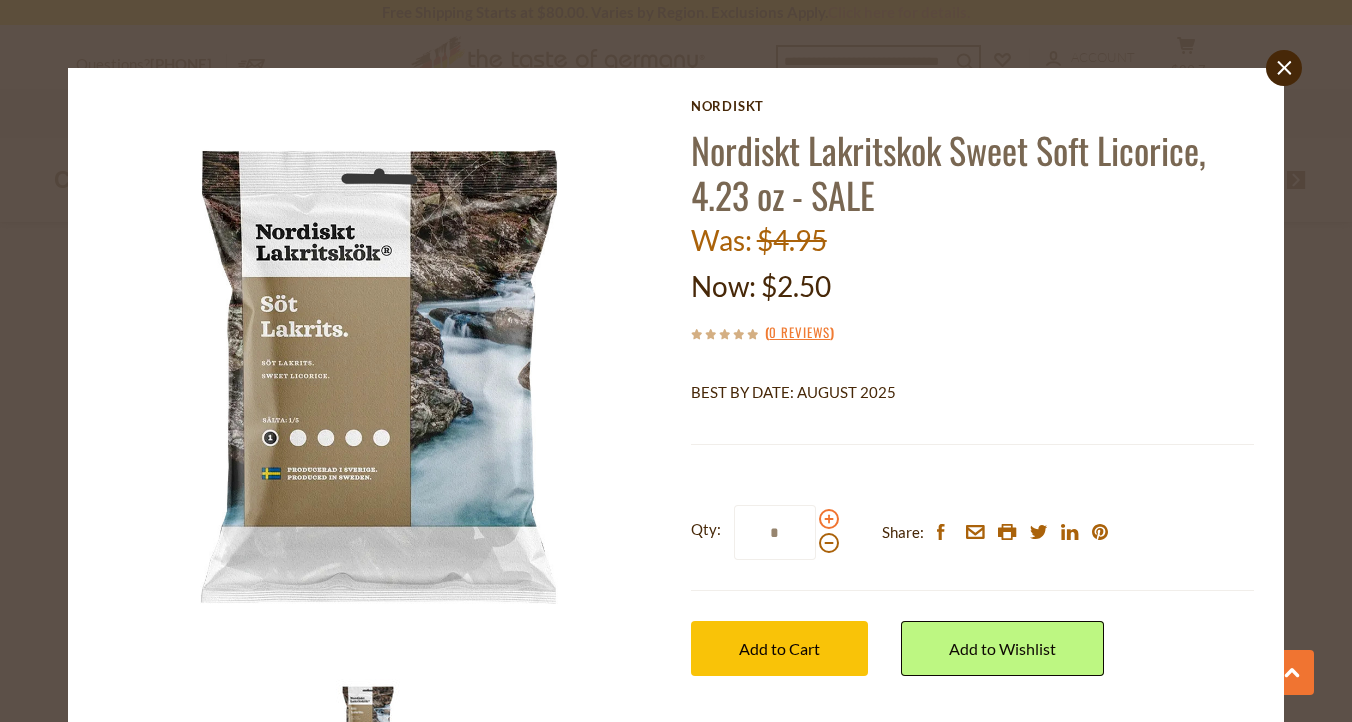 click at bounding box center (829, 519) 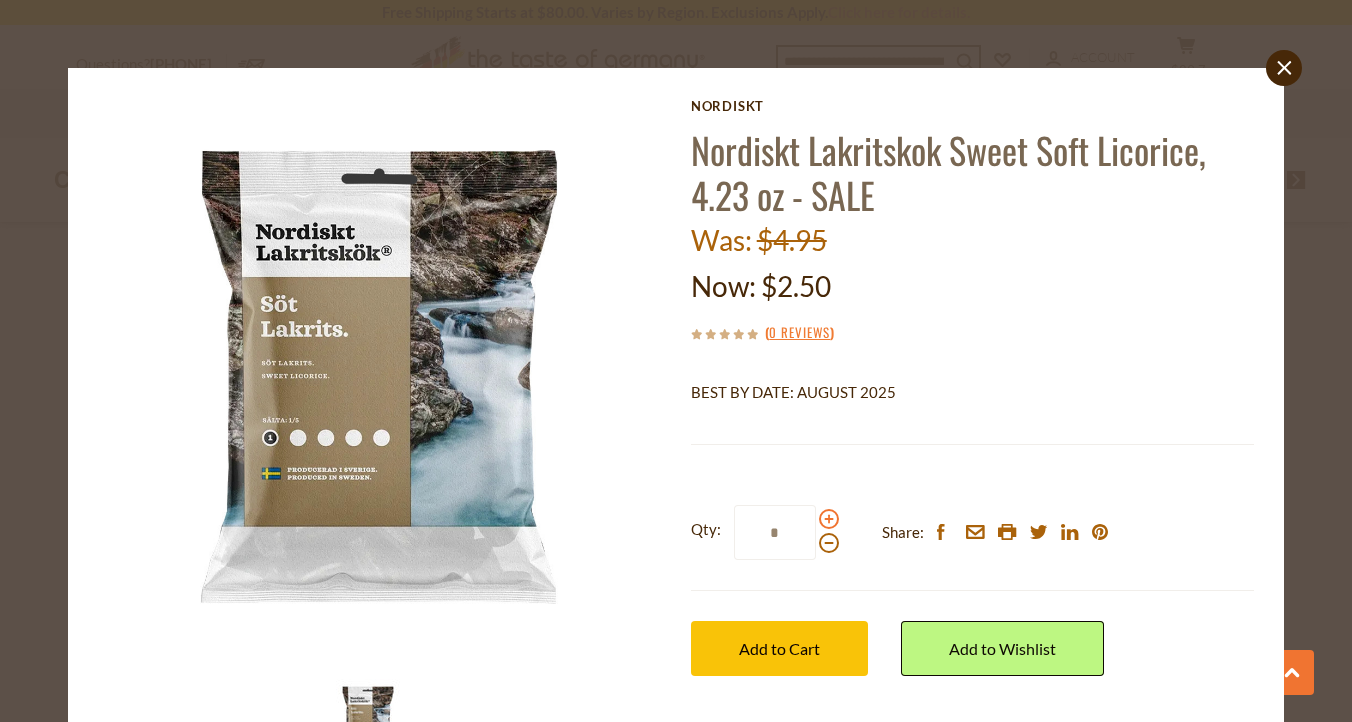 click at bounding box center [829, 519] 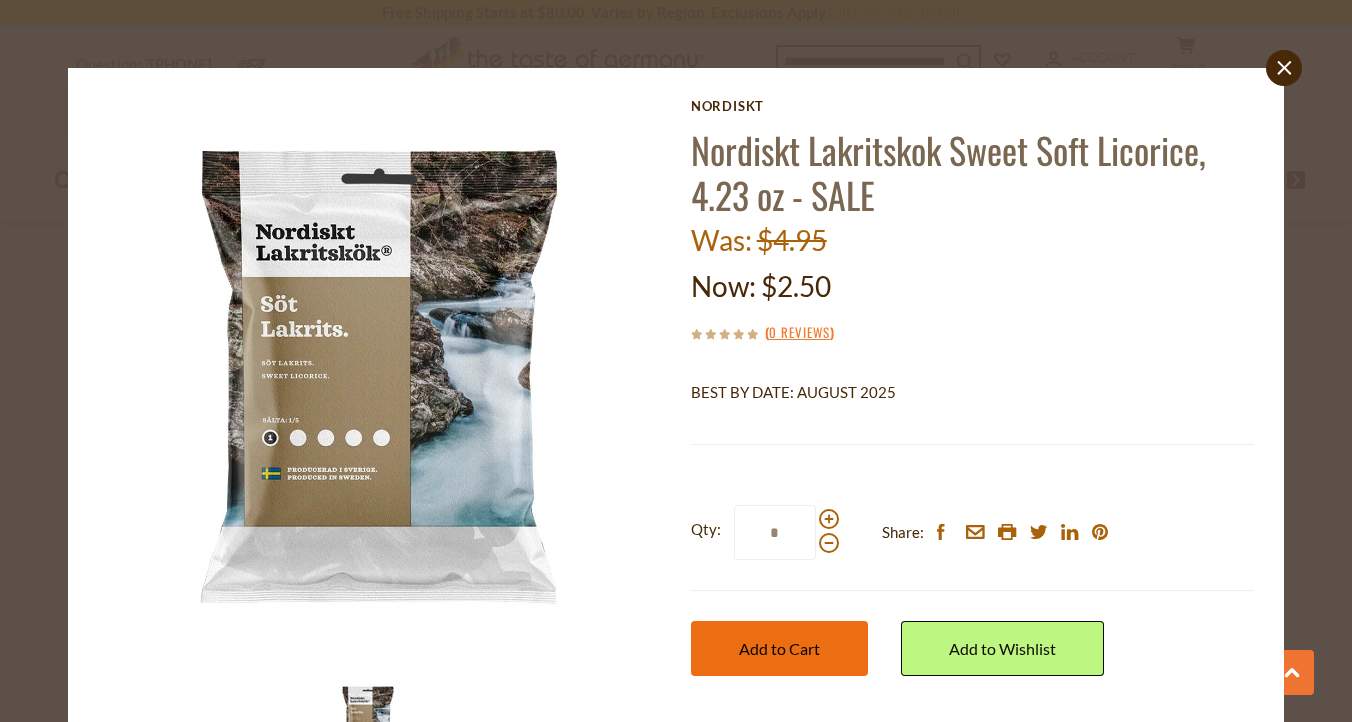 click on "Add to Cart" at bounding box center (779, 648) 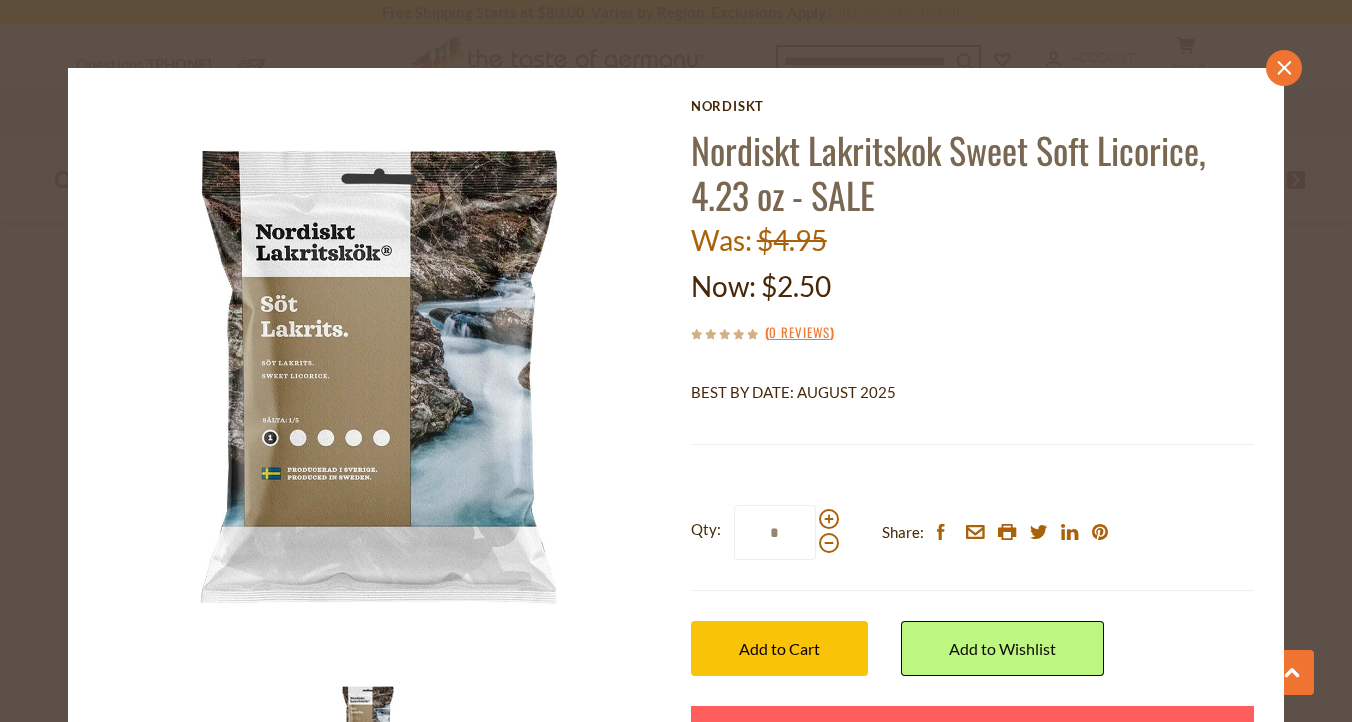 click on "close" at bounding box center (1284, 68) 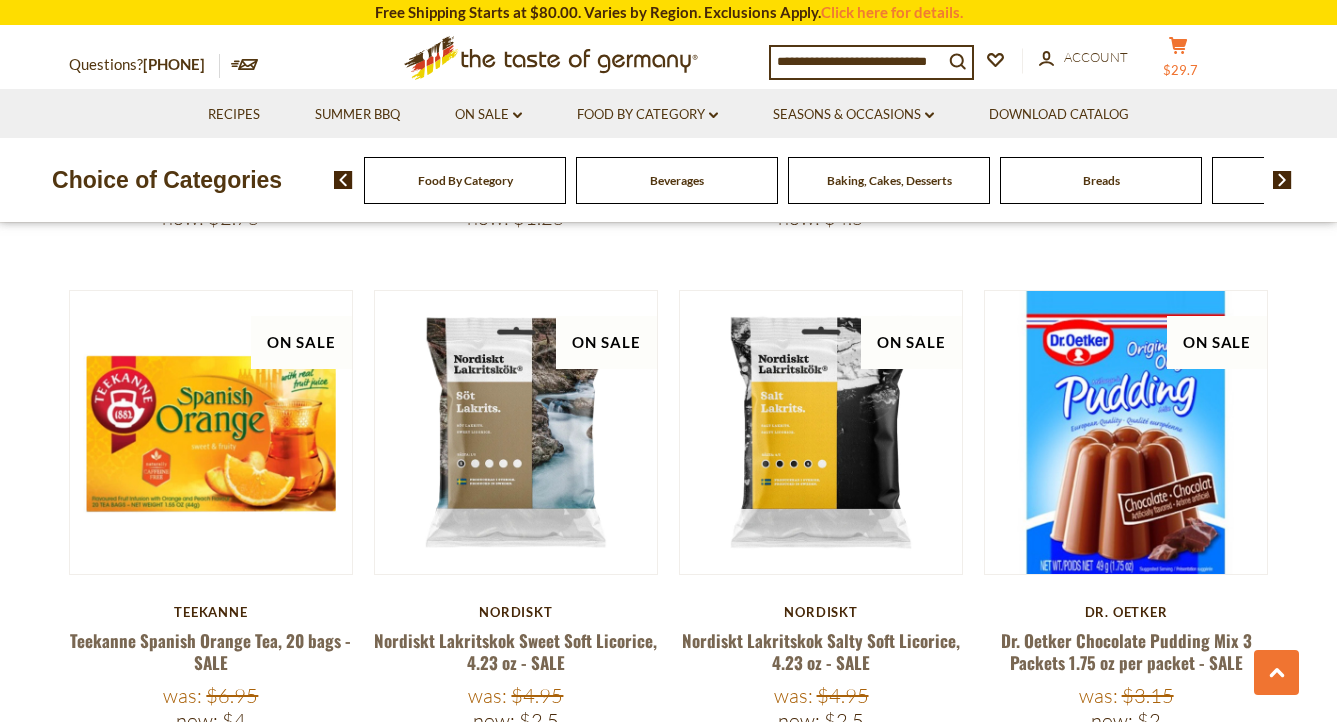 click on "cart" 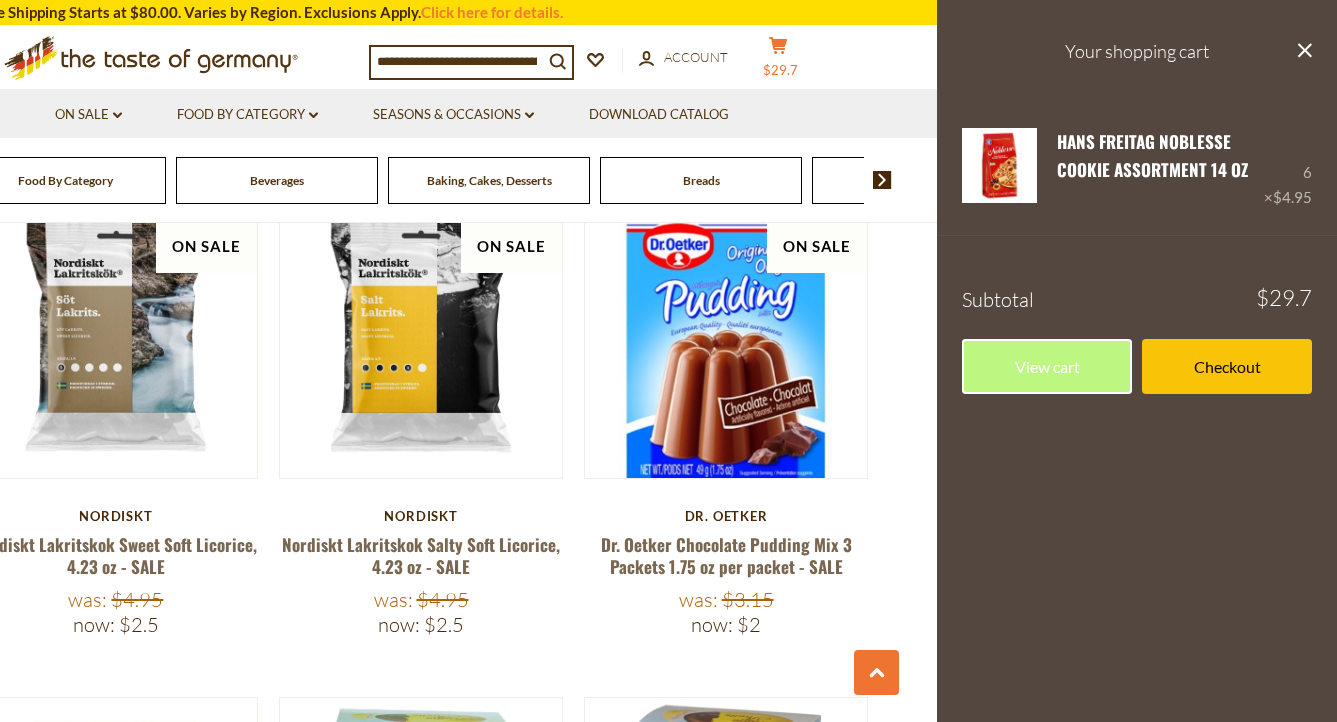 scroll, scrollTop: 1373, scrollLeft: 0, axis: vertical 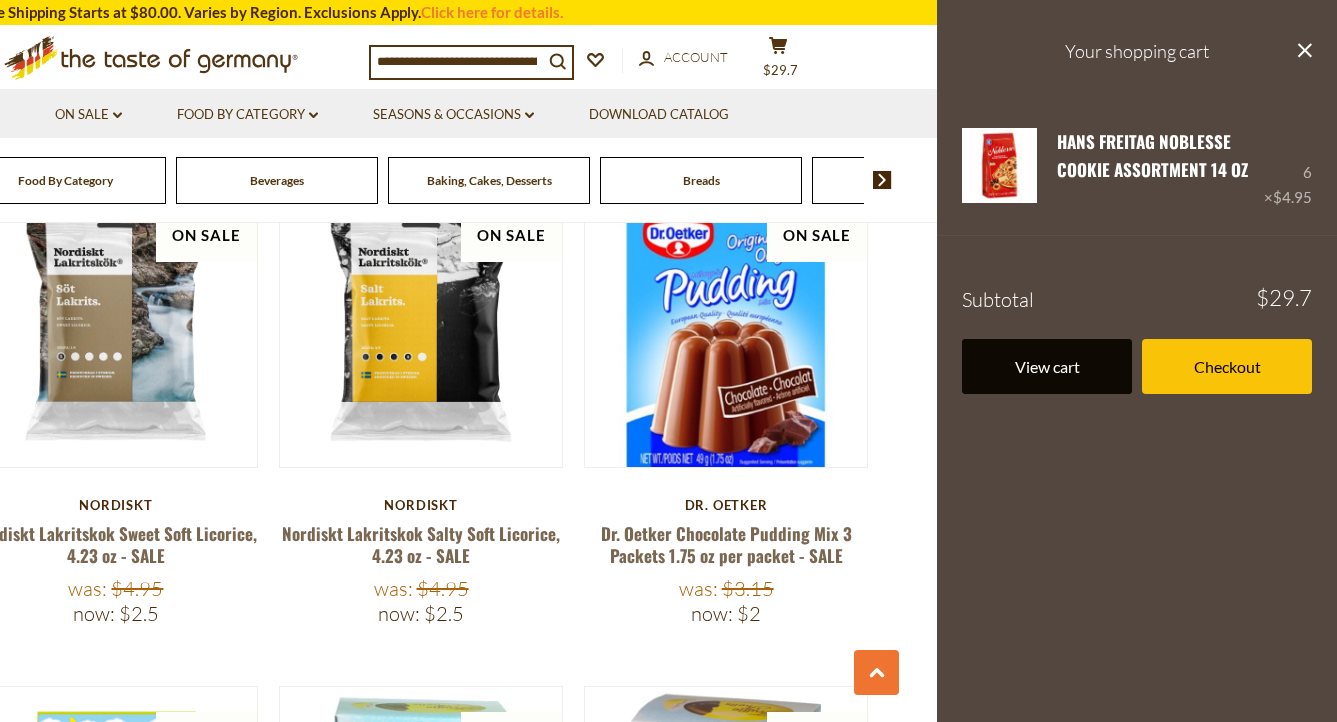 click on "View cart" at bounding box center [1047, 366] 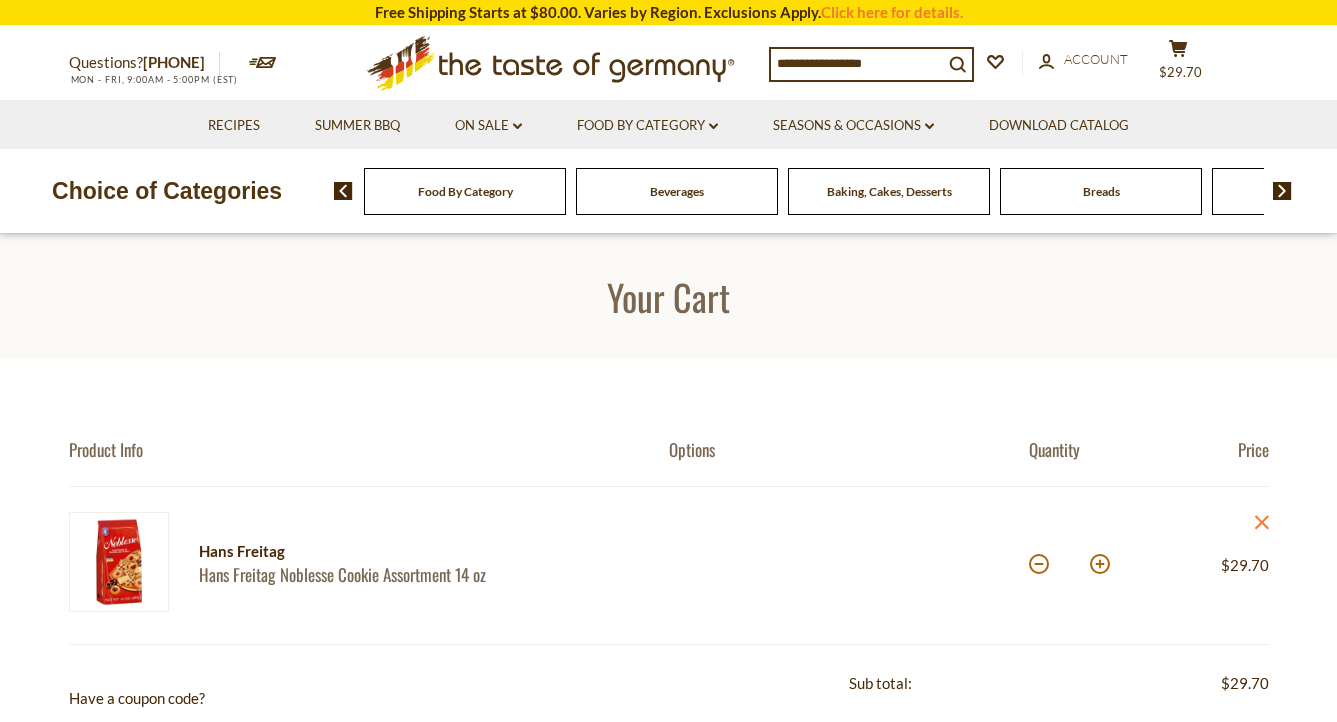 scroll, scrollTop: 0, scrollLeft: 0, axis: both 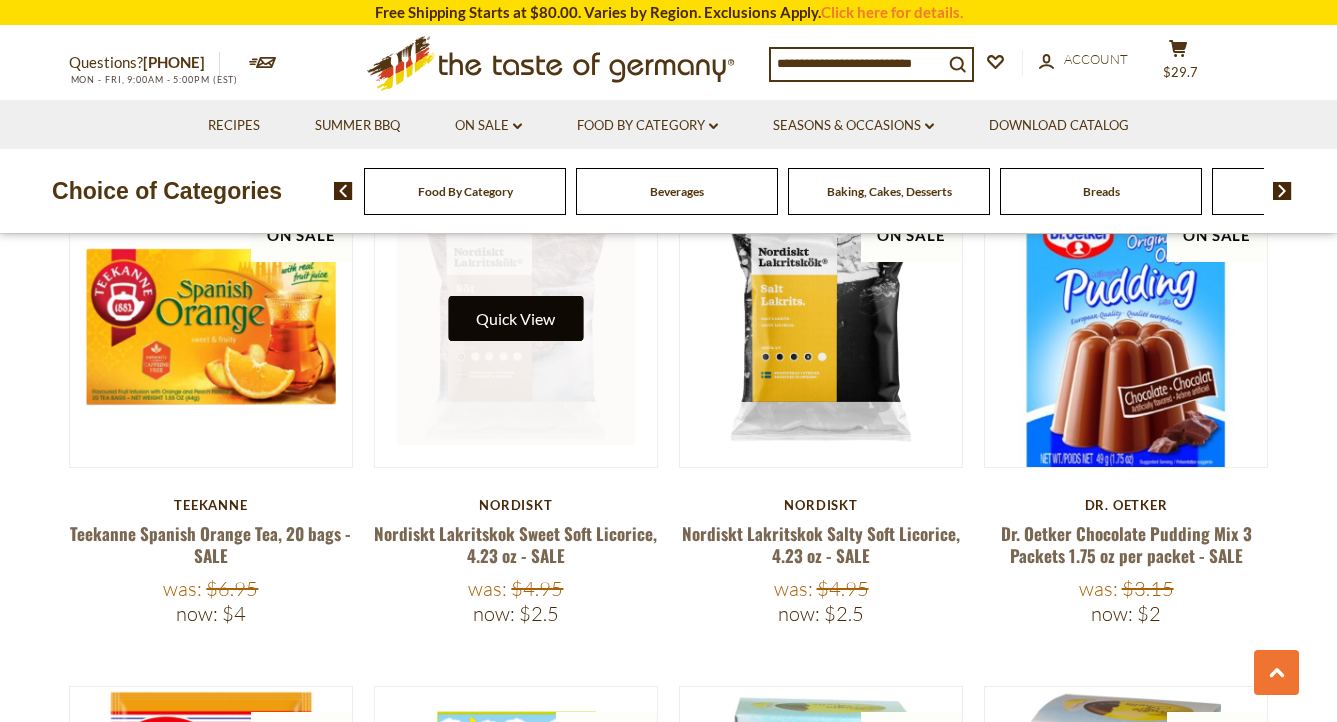 click on "Quick View" at bounding box center (515, 318) 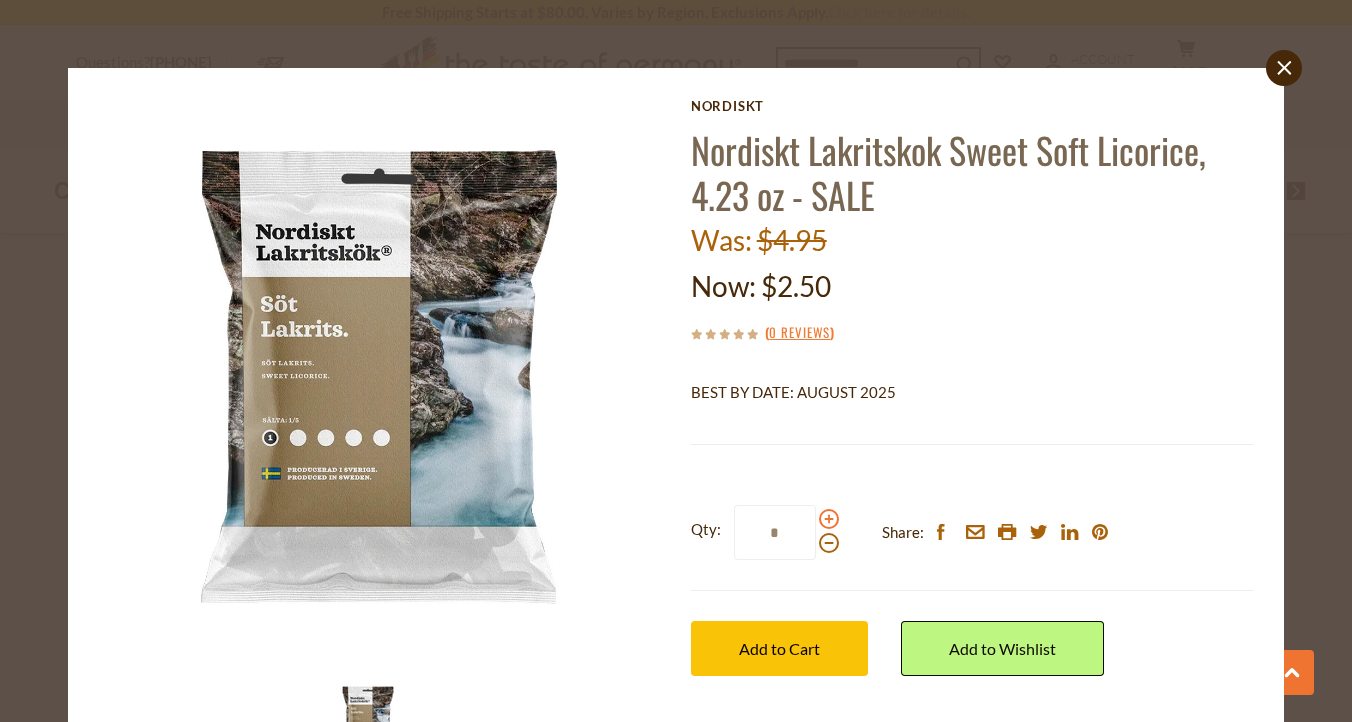 click at bounding box center [829, 519] 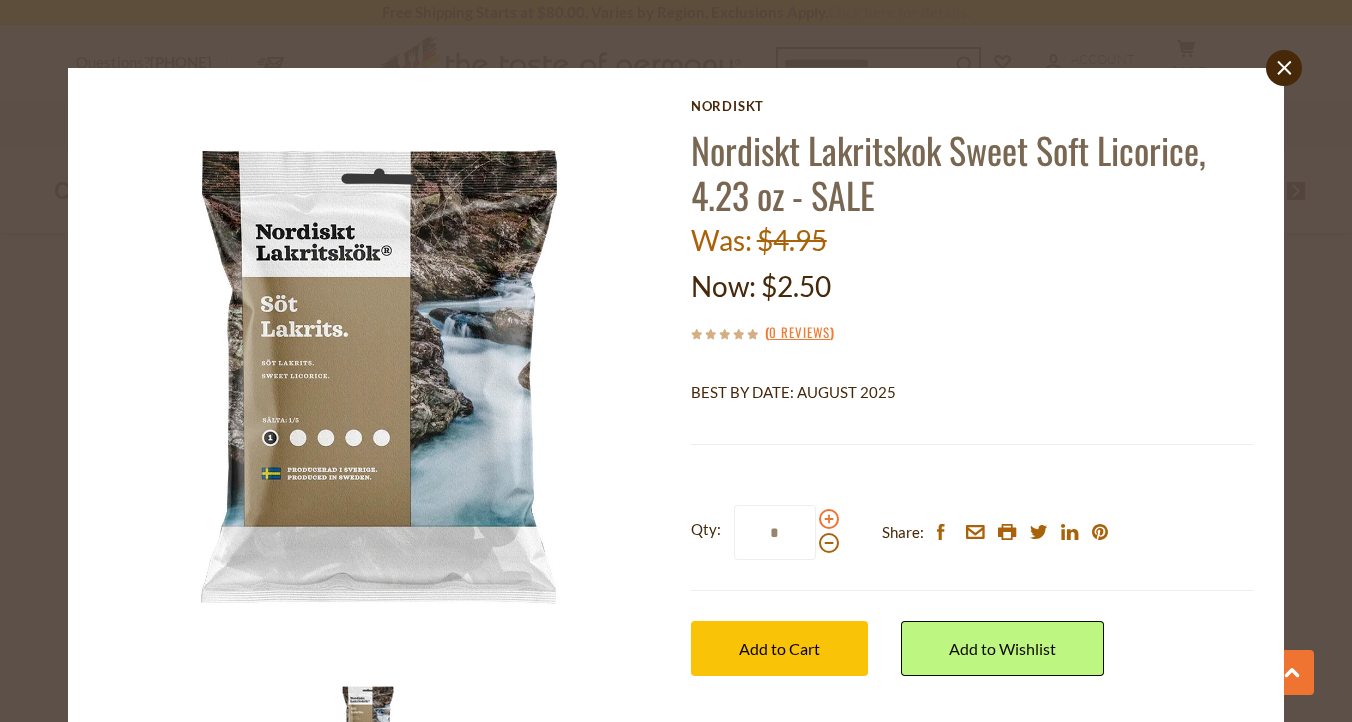click at bounding box center (829, 519) 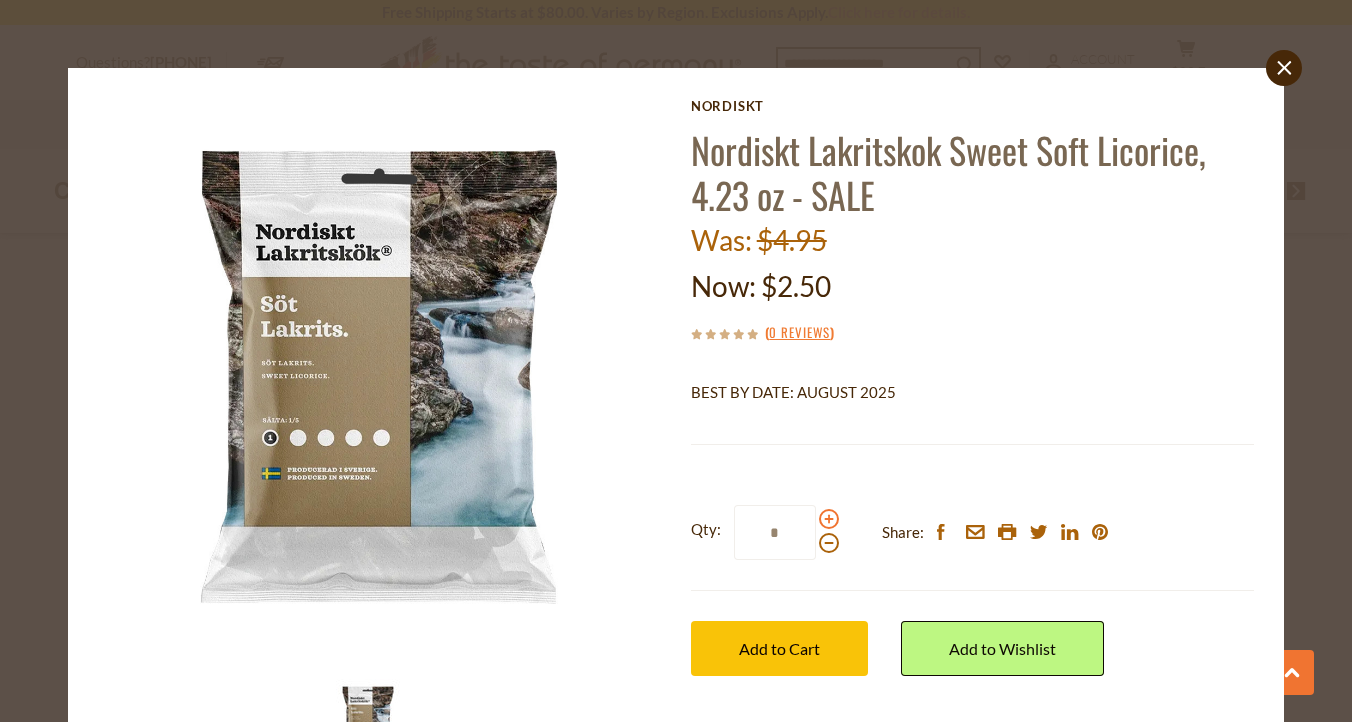 click at bounding box center (829, 519) 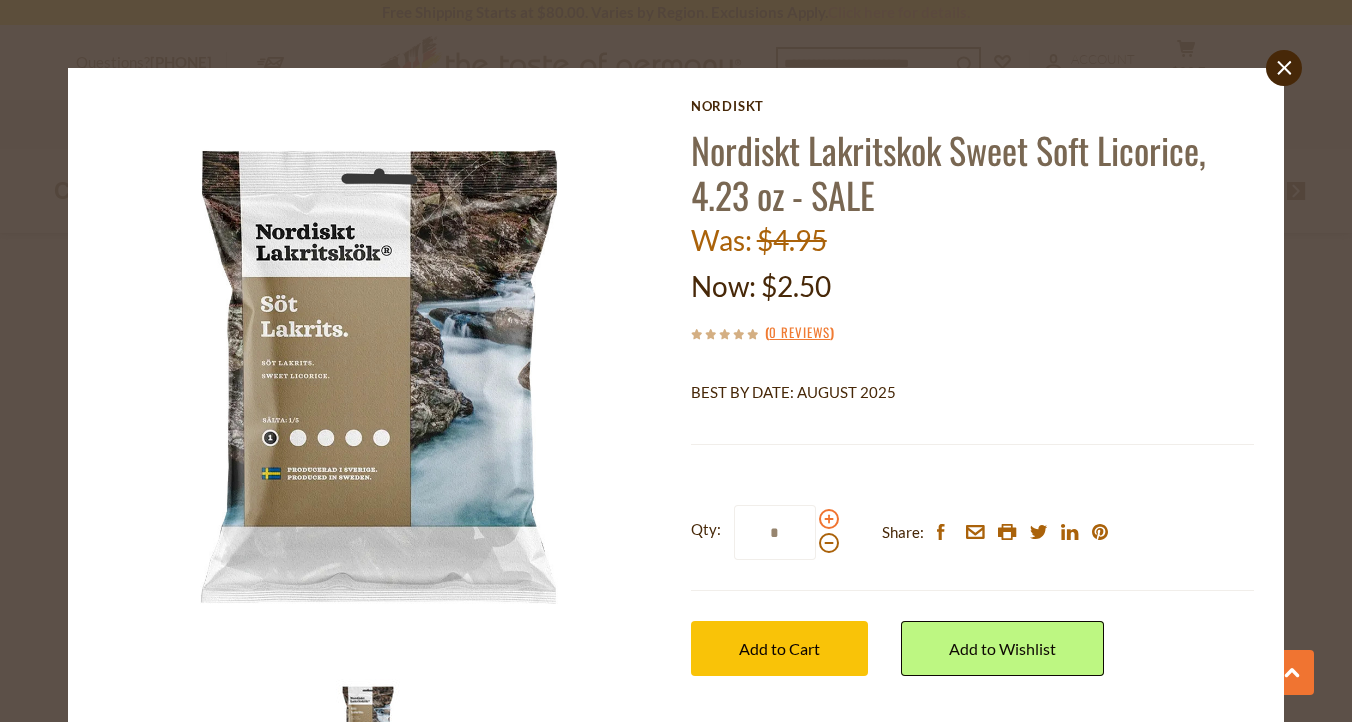 click at bounding box center [829, 519] 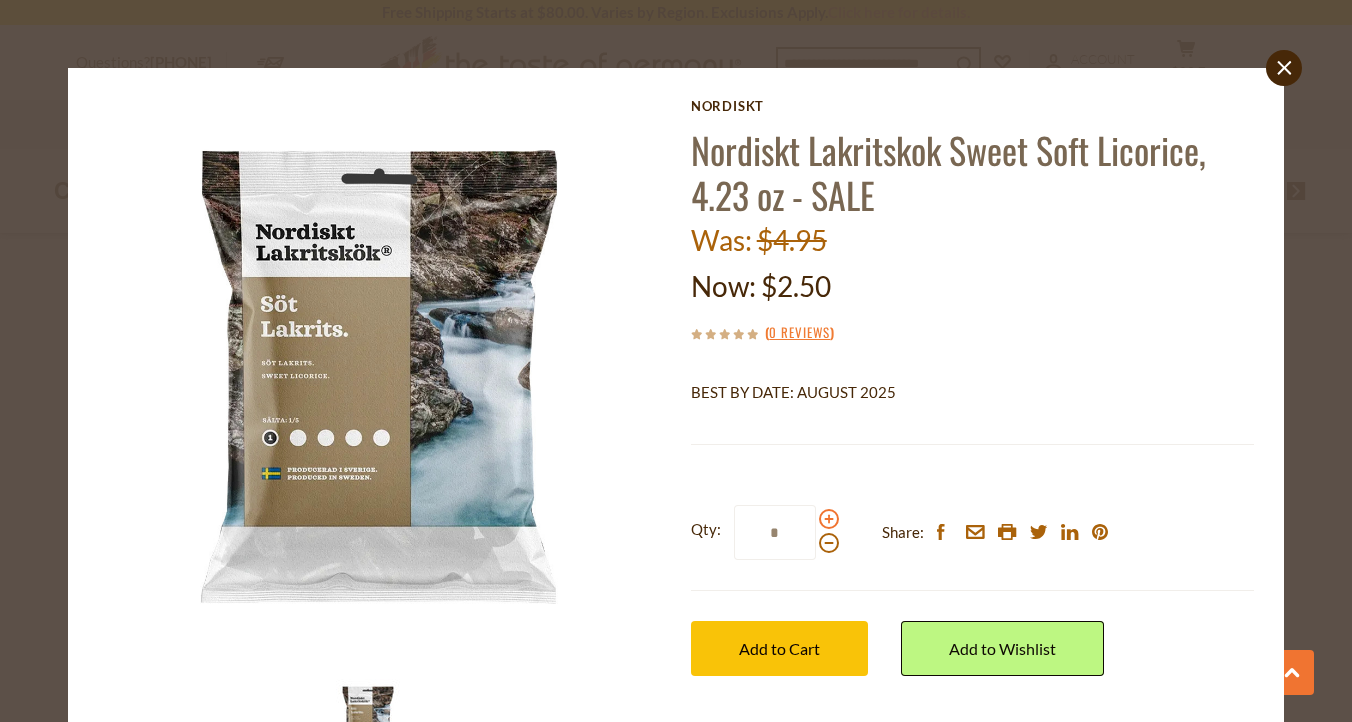 click at bounding box center (829, 519) 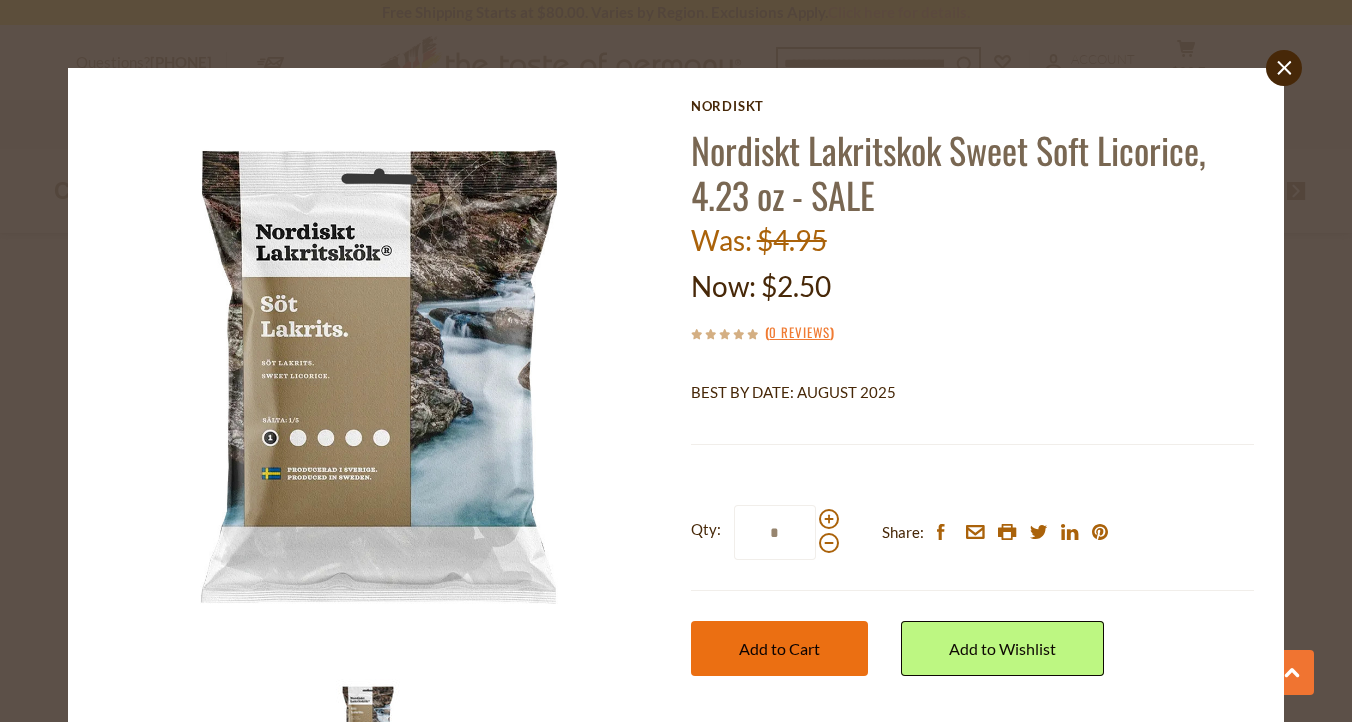 click on "Add to Cart" at bounding box center (779, 648) 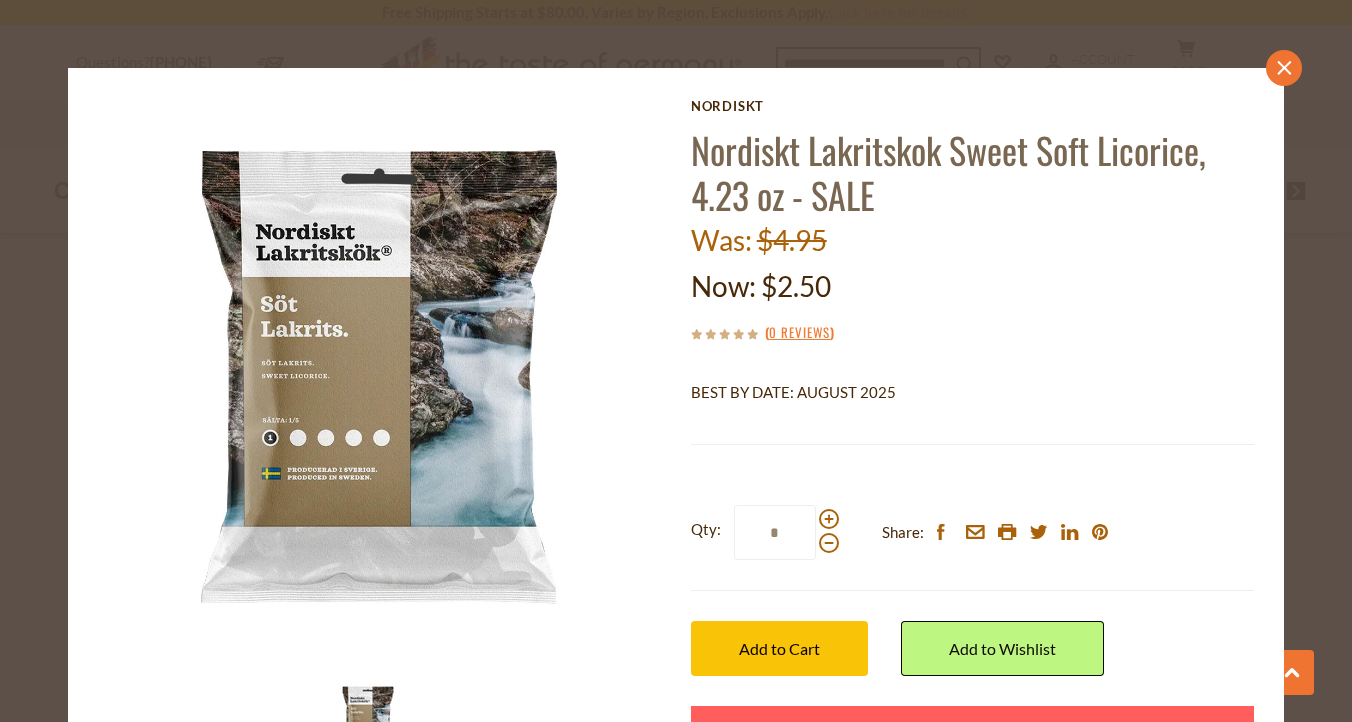 click on "close" 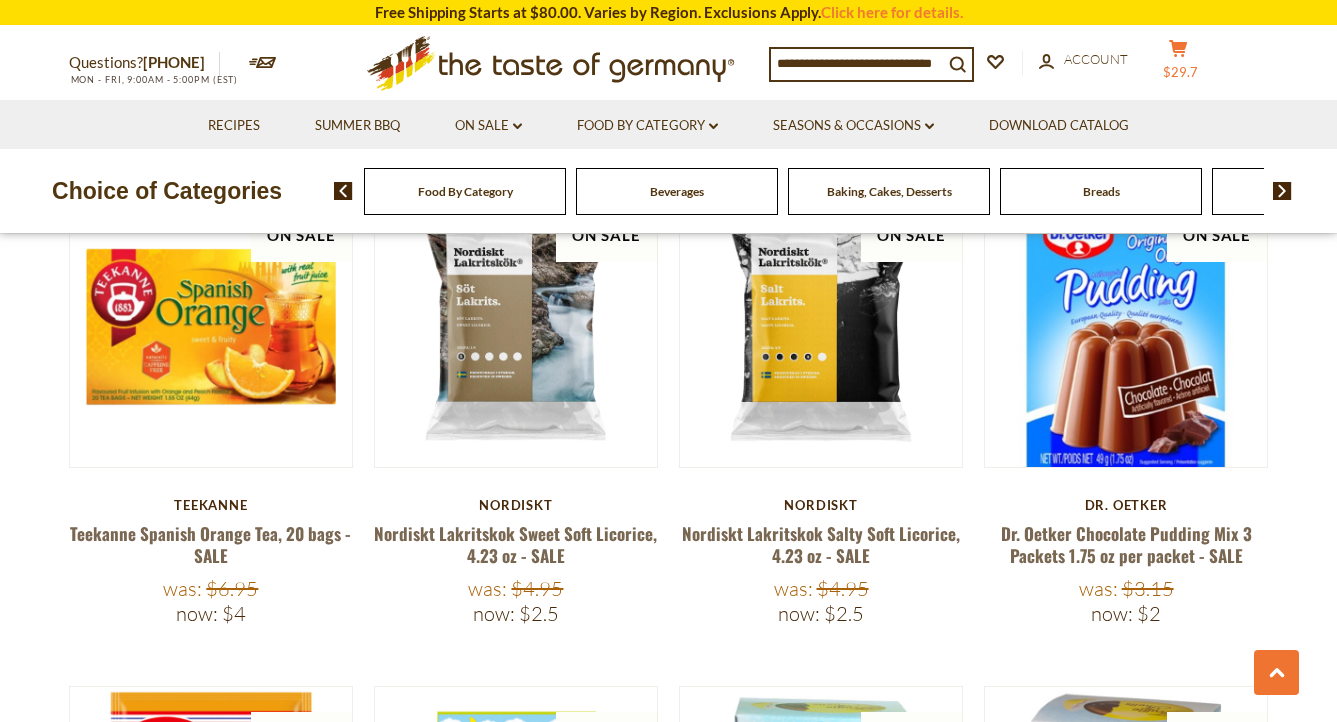 click on "$29.7" at bounding box center [1180, 72] 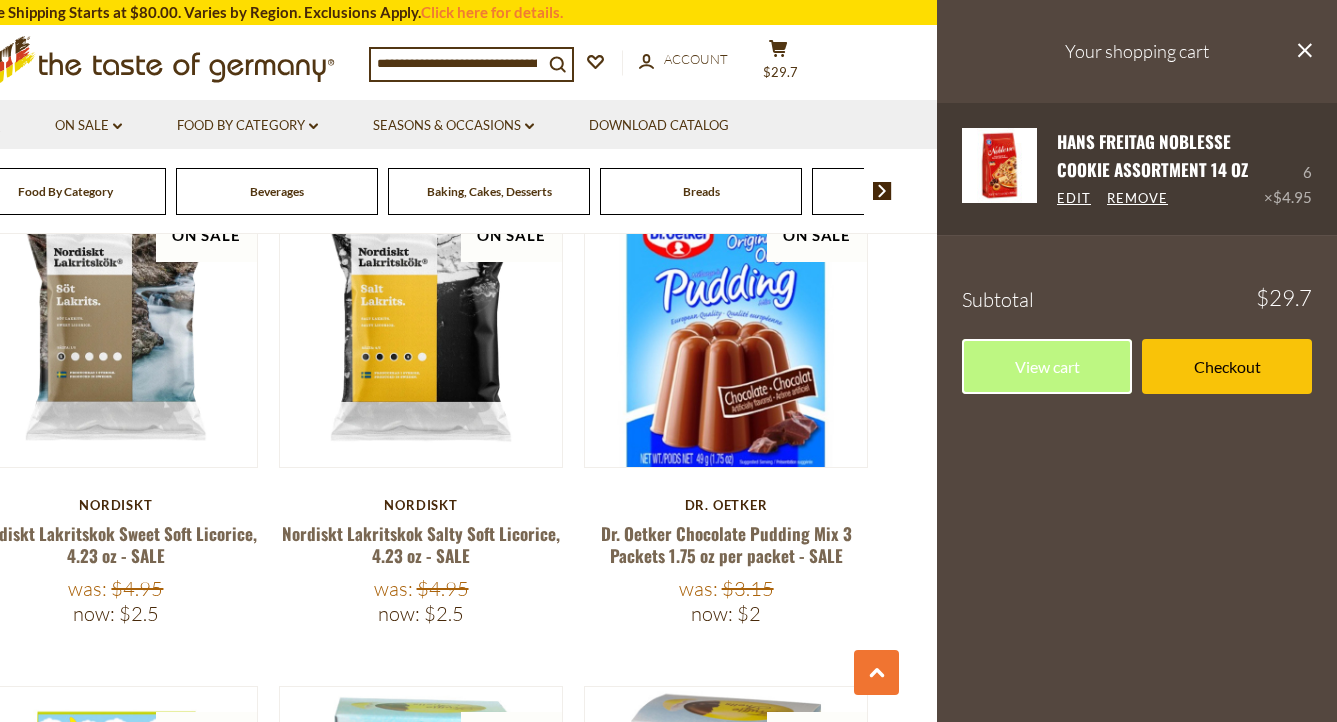 click on "6 ×
$4.95" at bounding box center (1288, 169) 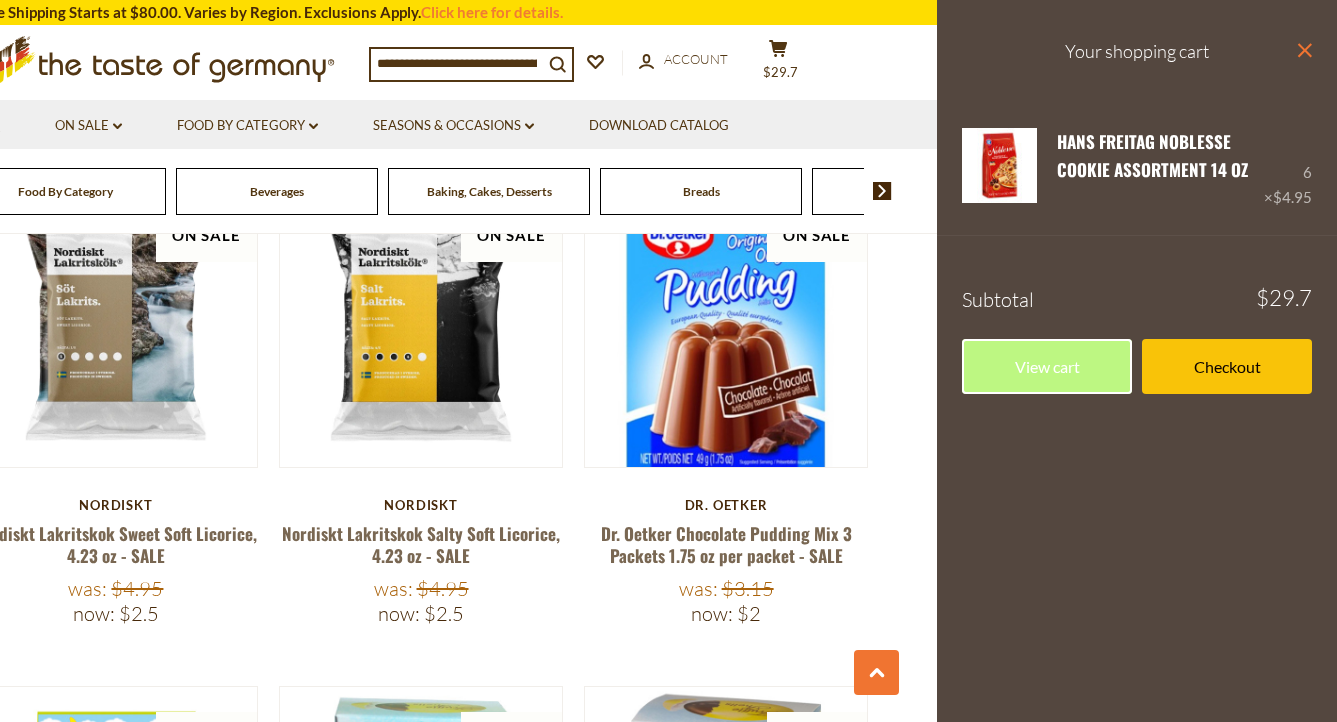 click on "close" 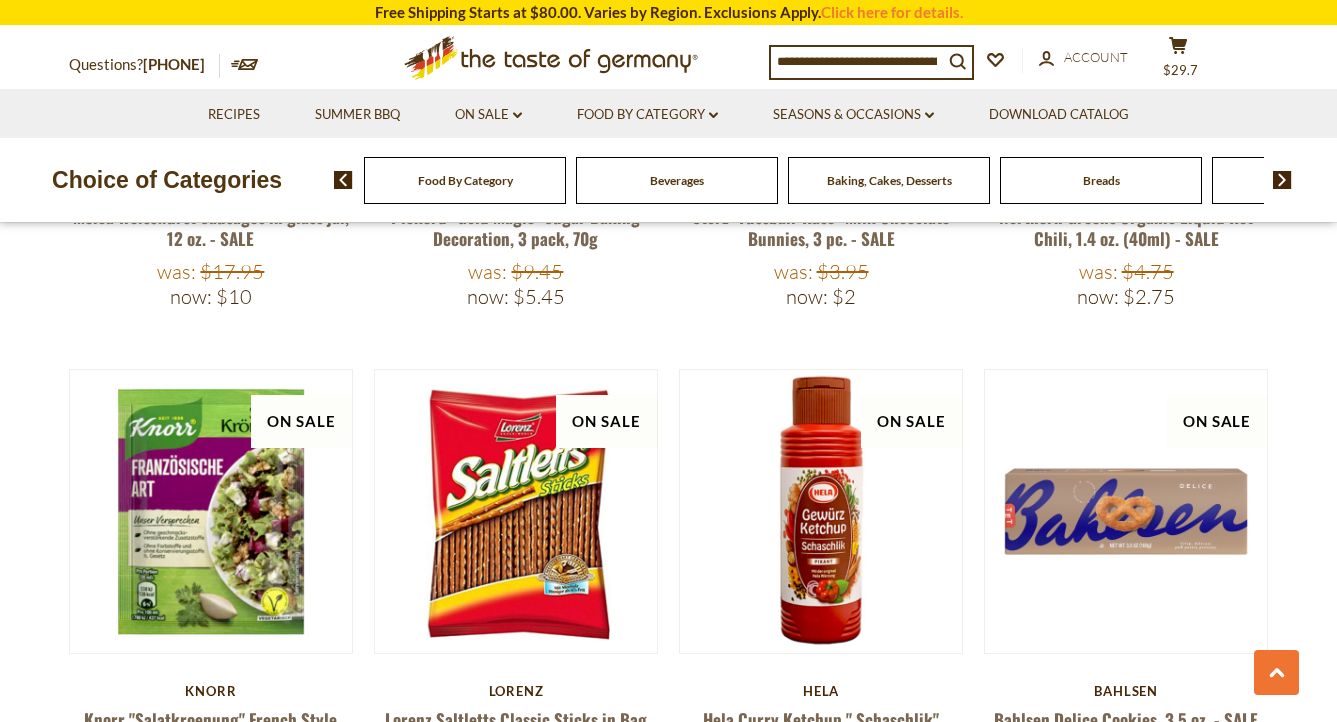 scroll, scrollTop: 681, scrollLeft: 0, axis: vertical 